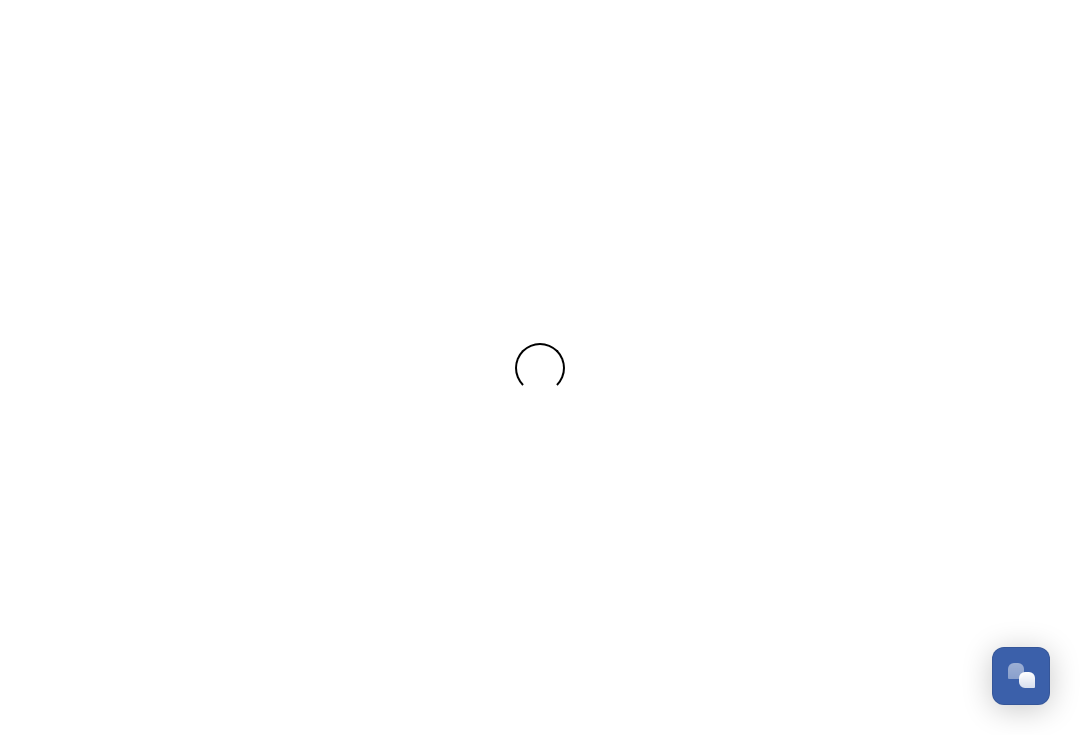 scroll, scrollTop: 0, scrollLeft: 0, axis: both 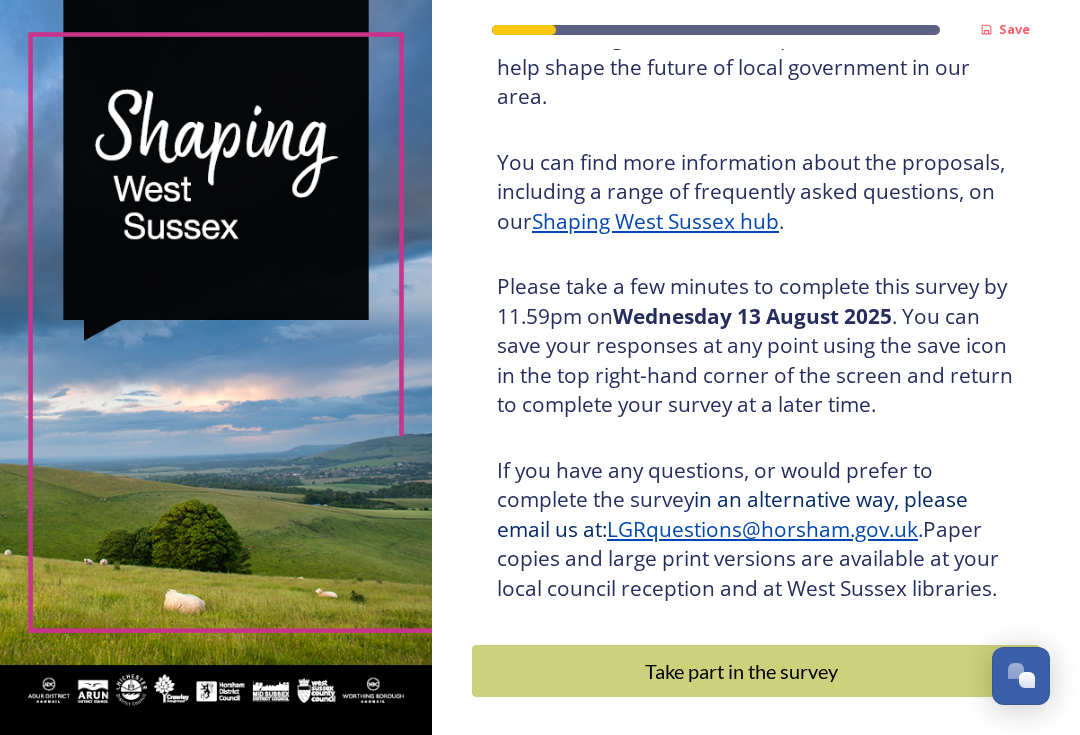 click on "Take part in the survey" at bounding box center (756, 671) 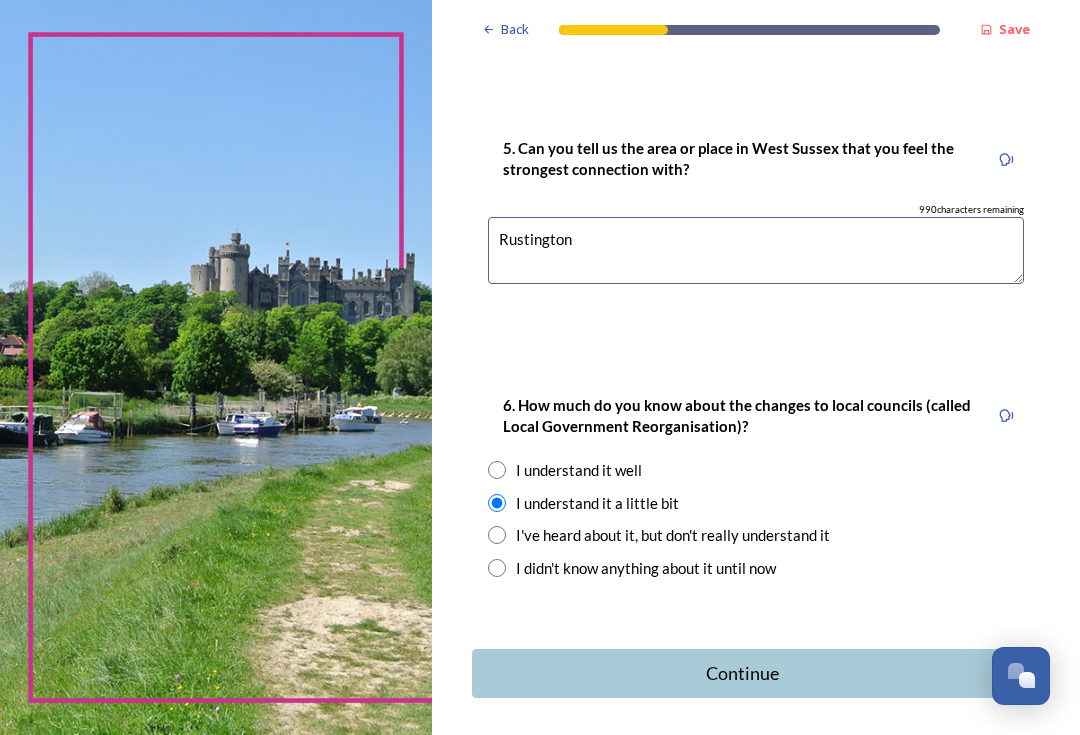scroll, scrollTop: 1879, scrollLeft: 0, axis: vertical 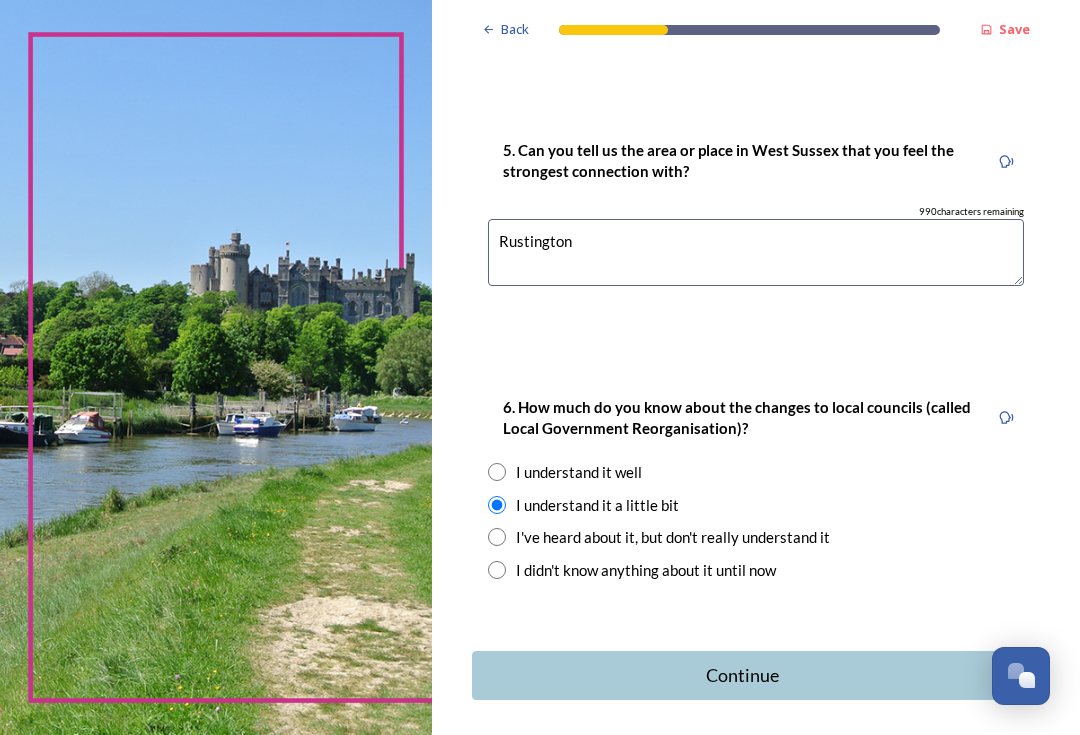 click on "Continue" at bounding box center [742, 675] 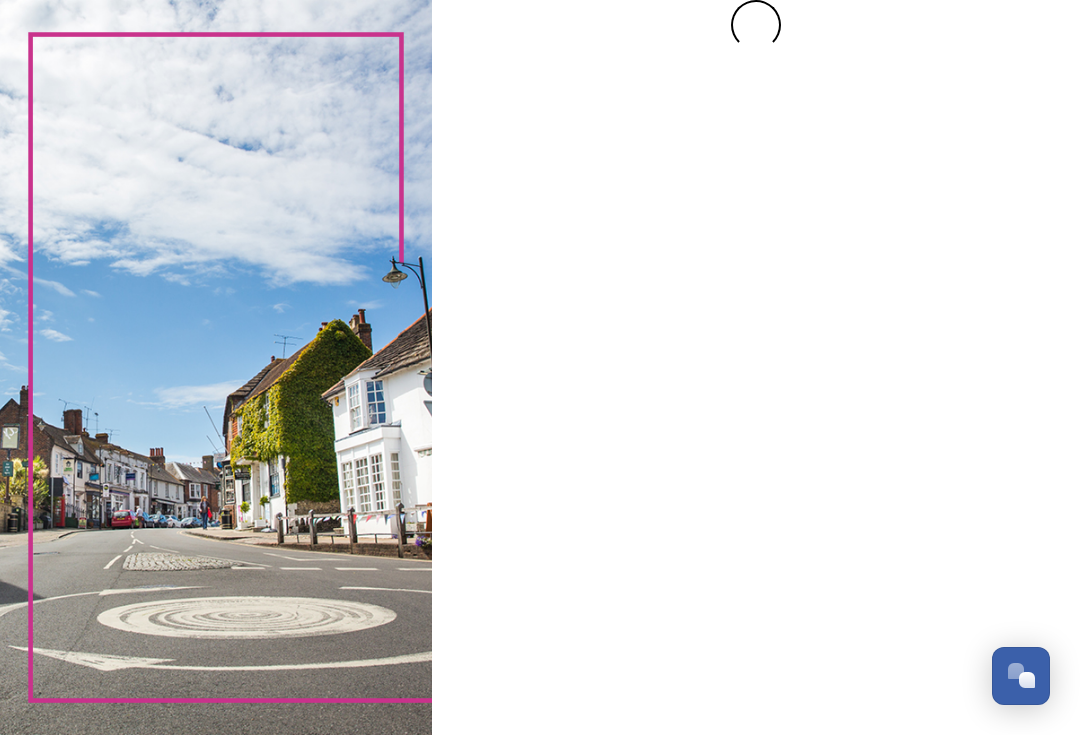 scroll, scrollTop: 36, scrollLeft: 0, axis: vertical 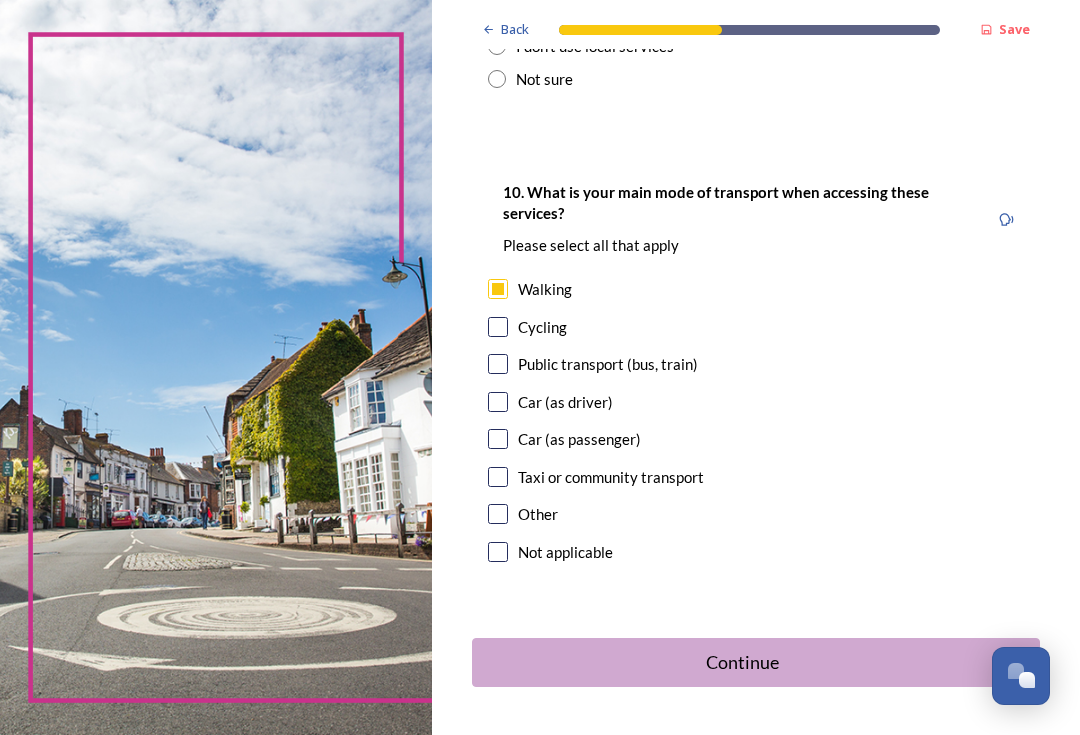 click on "Continue" at bounding box center (742, 662) 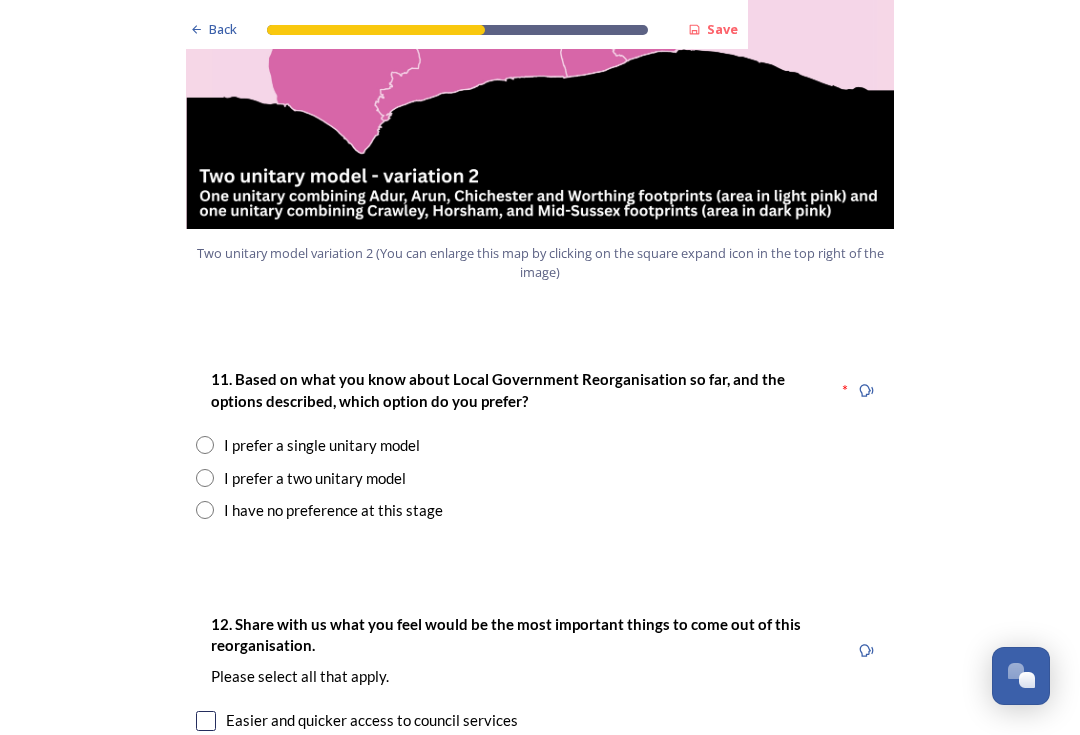 scroll, scrollTop: 2371, scrollLeft: 0, axis: vertical 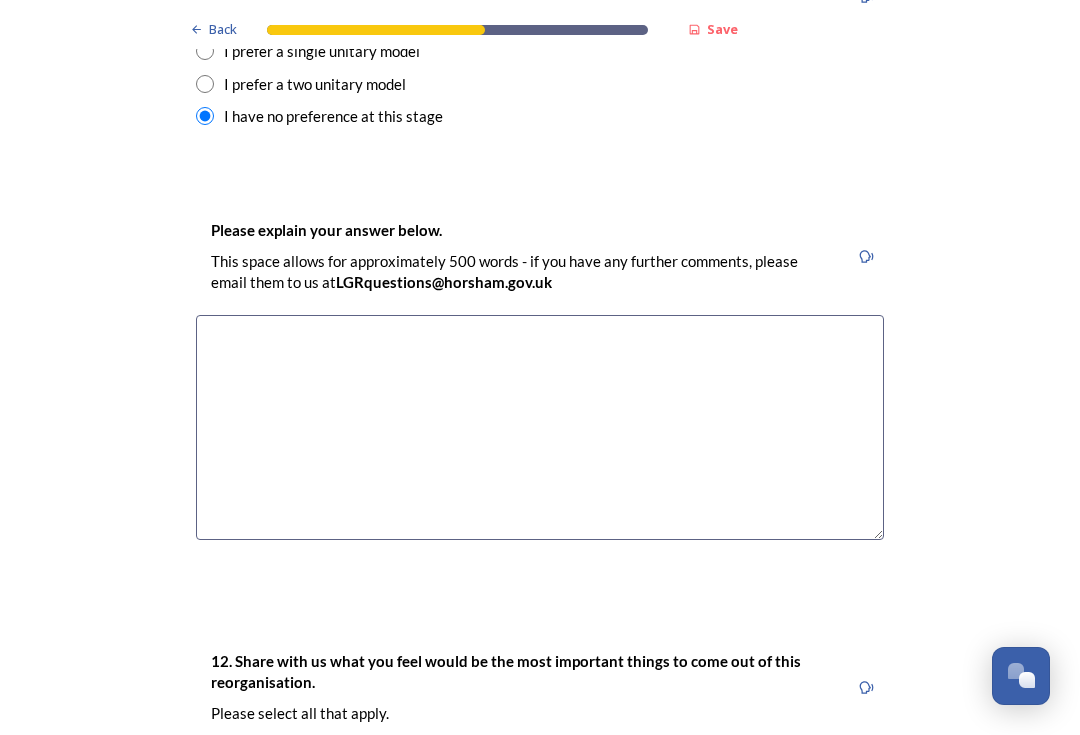 click at bounding box center (540, 427) 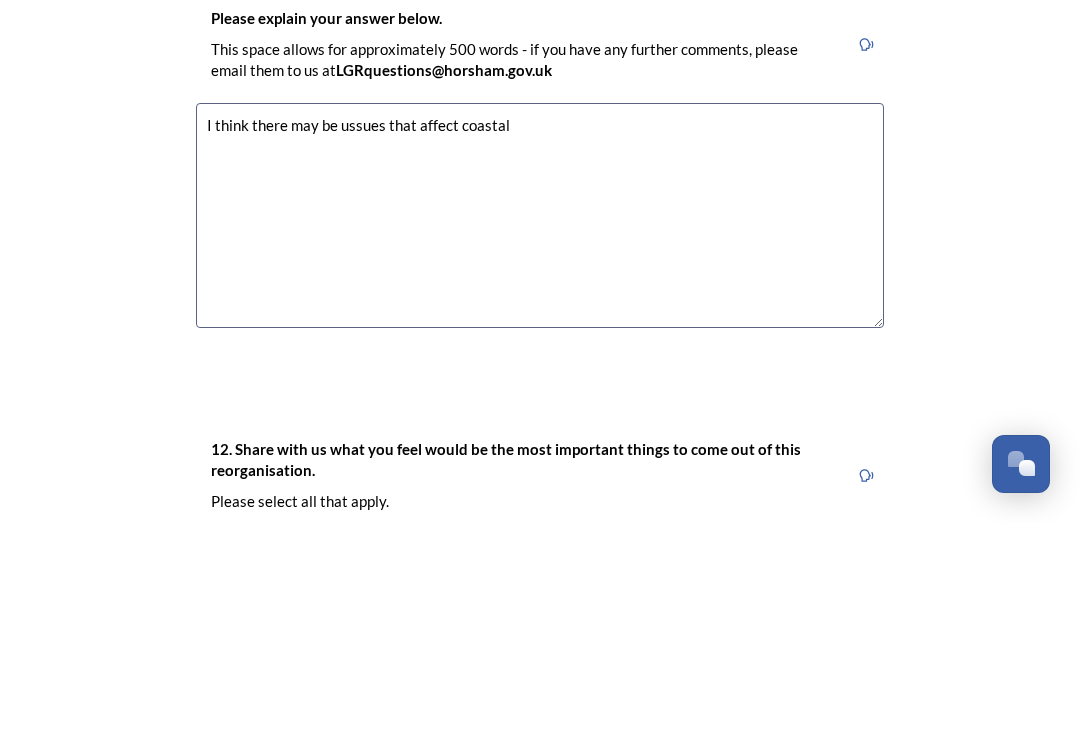 scroll, scrollTop: 2765, scrollLeft: 0, axis: vertical 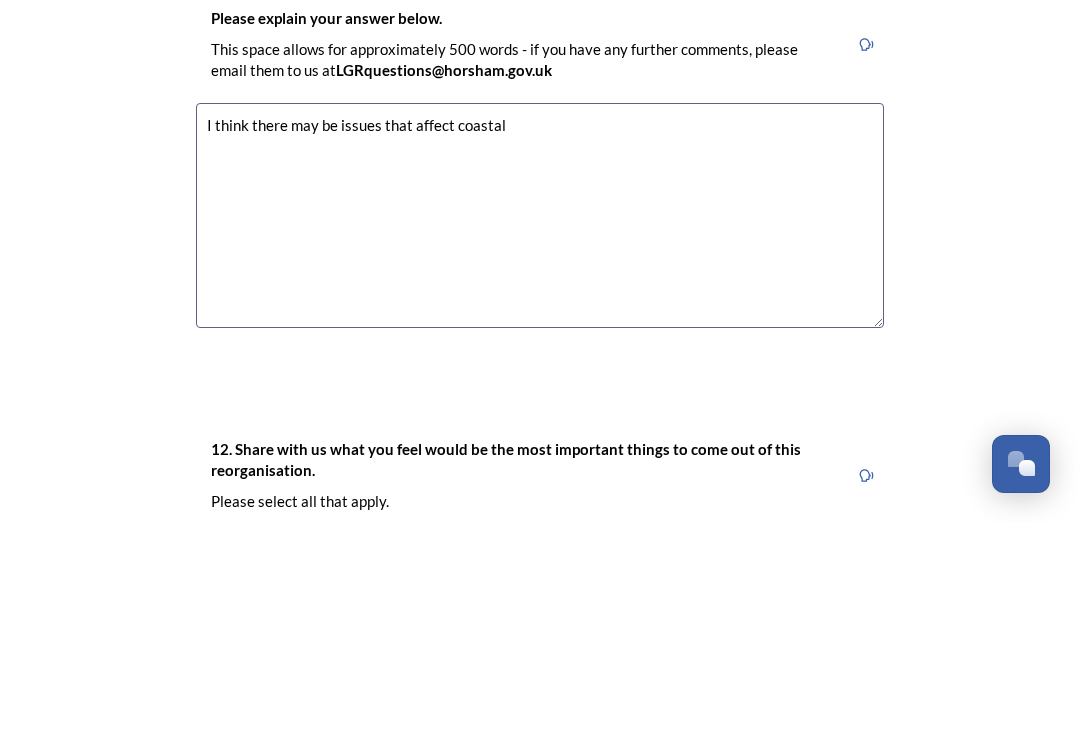 click on "I think there may be issues that affect coastal" at bounding box center (540, 427) 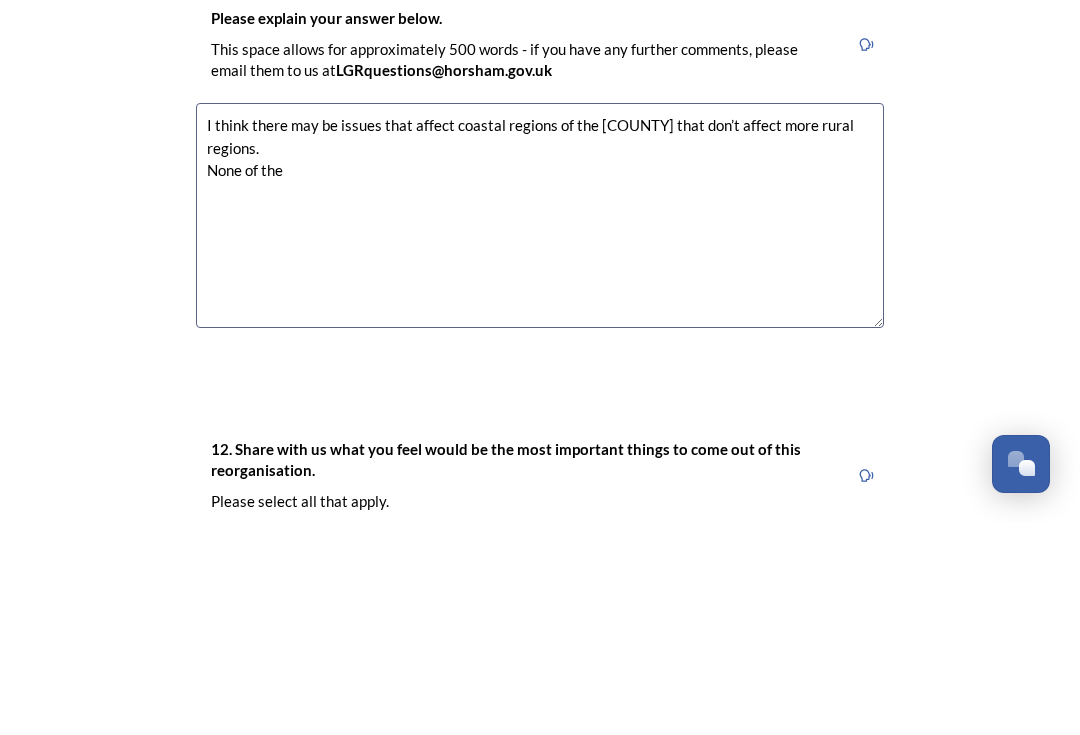 click on "I think there may be issues that affect coastal regions of the [COUNTY] that don’t affect more rural regions.
None of the" at bounding box center (540, 427) 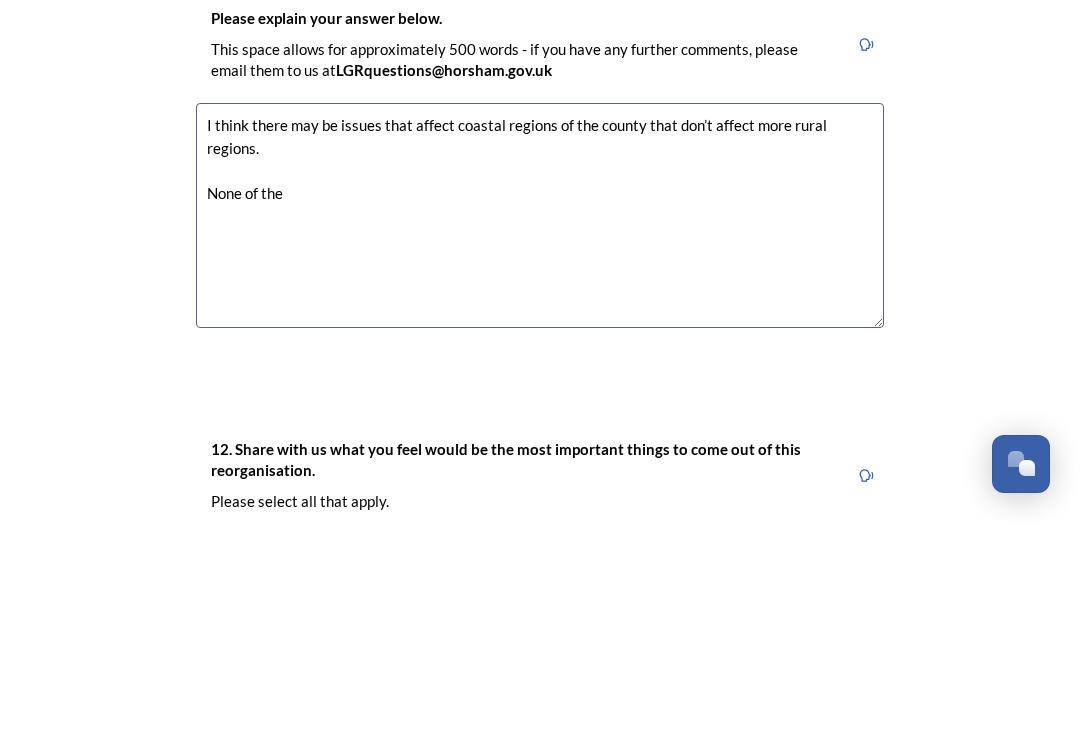 click on "I think there may be issues that affect coastal regions of the county that don’t affect more rural regions.
None of the" at bounding box center (540, 427) 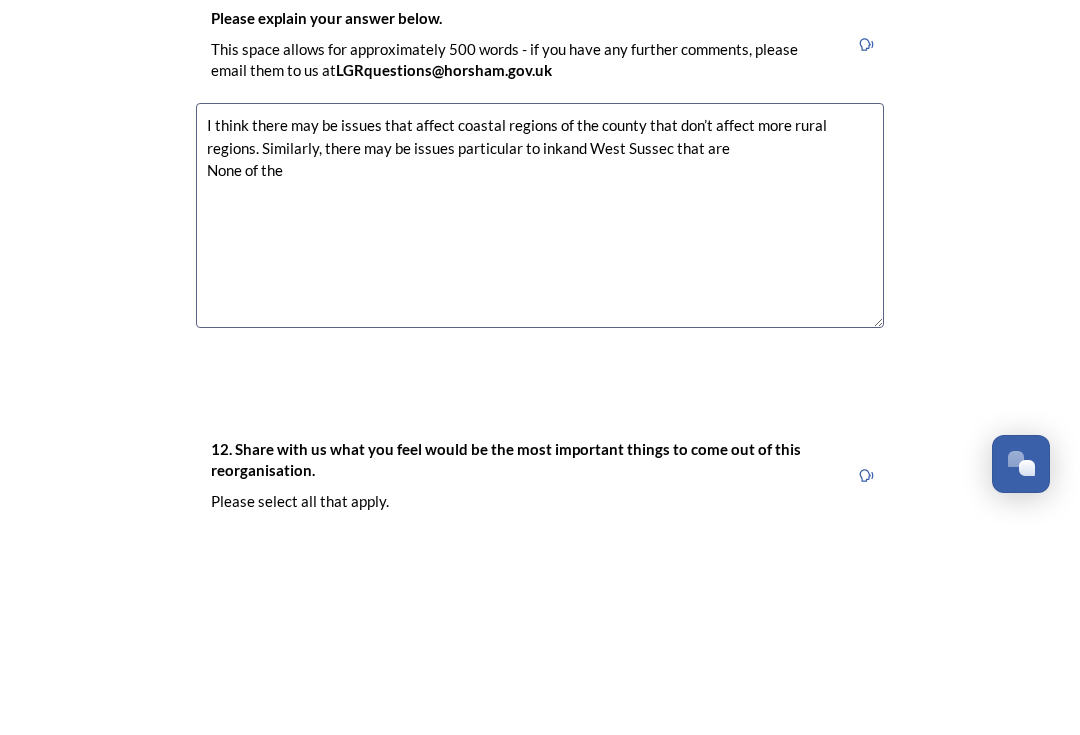 click on "I think there may be issues that affect coastal regions of the county that don’t affect more rural regions. Similarly, there may be issues particular to inkand West Sussec that are
None of the" at bounding box center [540, 427] 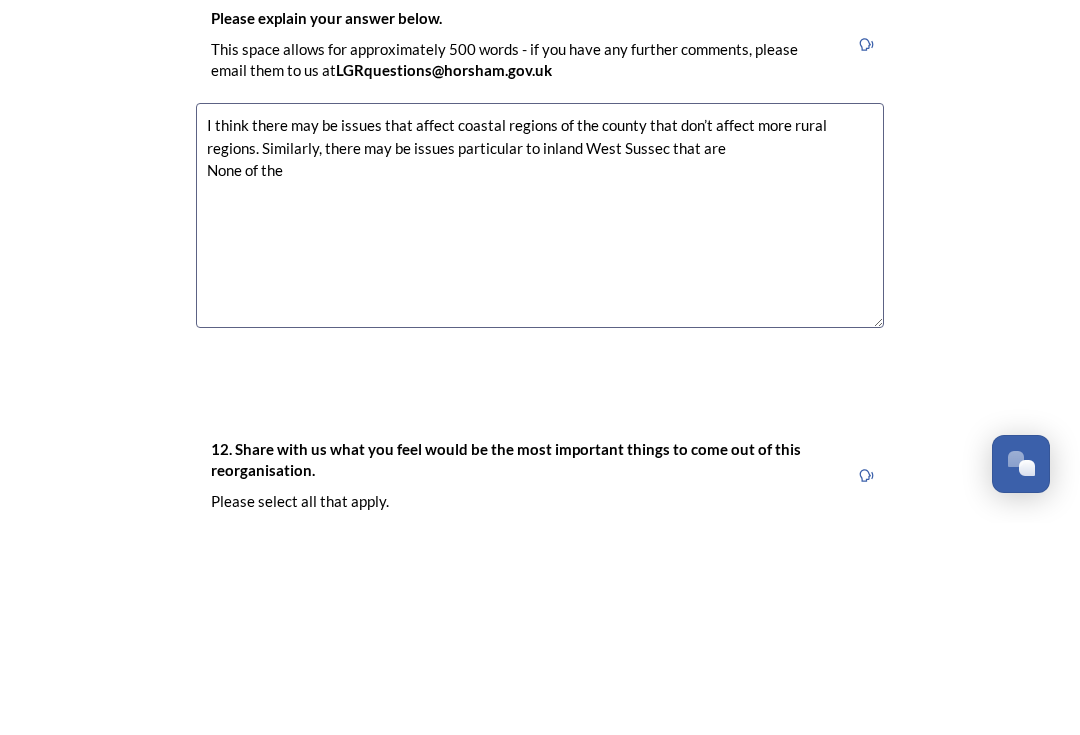 click on "I think there may be issues that affect coastal regions of the county that don’t affect more rural regions. Similarly, there may be issues particular to inland West Sussec that are
None of the" at bounding box center (540, 427) 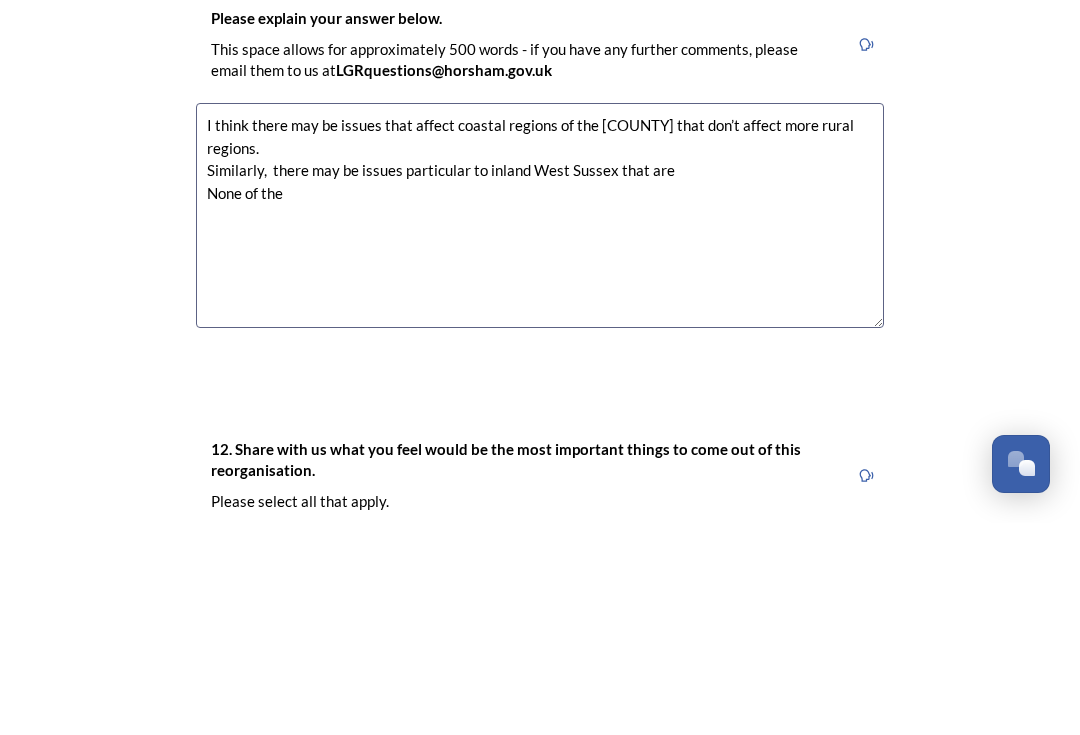 click on "I think there may be issues that affect coastal regions of the [COUNTY] that don’t affect more rural regions.
Similarly,  there may be issues particular to inland West Sussex that are
None of the" at bounding box center (540, 427) 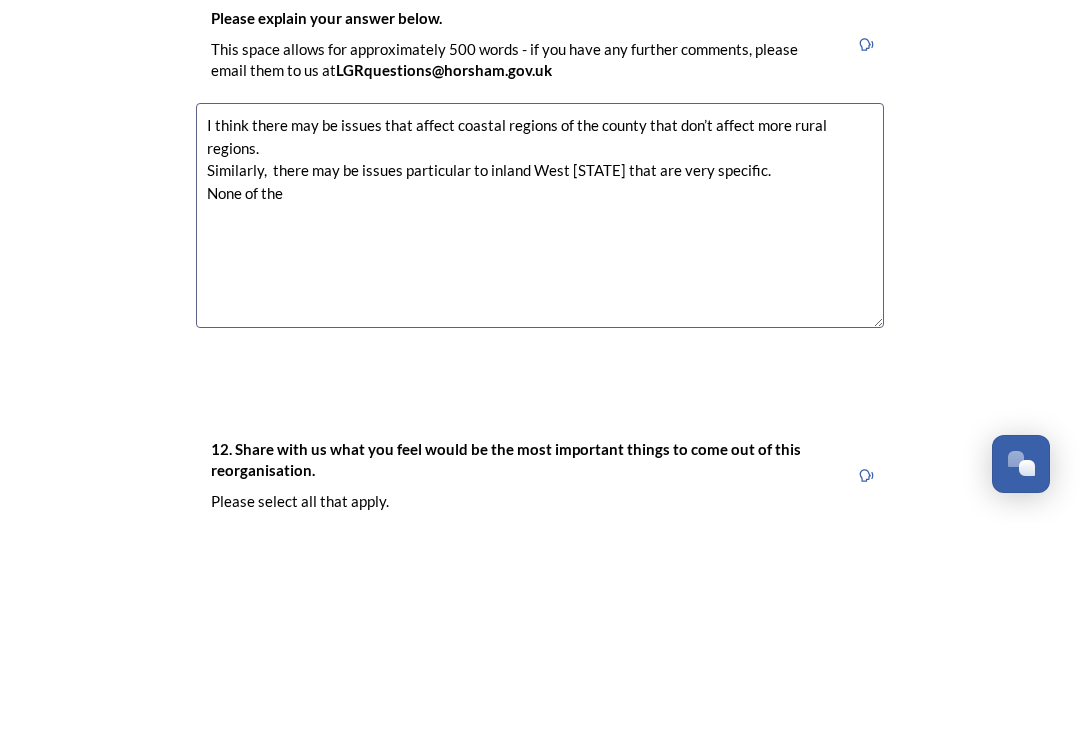 click on "I think there may be issues that affect coastal regions of the county that don’t affect more rural regions.
Similarly,  there may be issues particular to inland West [STATE] that are very specific.
None of the" at bounding box center [540, 427] 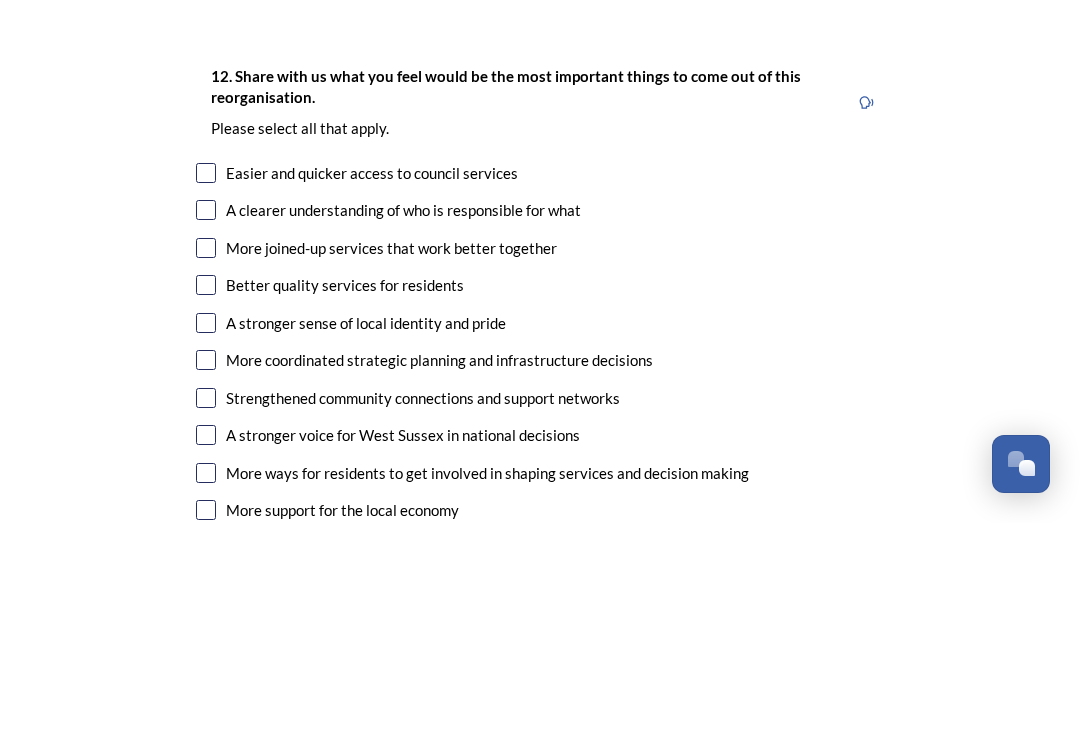 scroll, scrollTop: 3138, scrollLeft: 0, axis: vertical 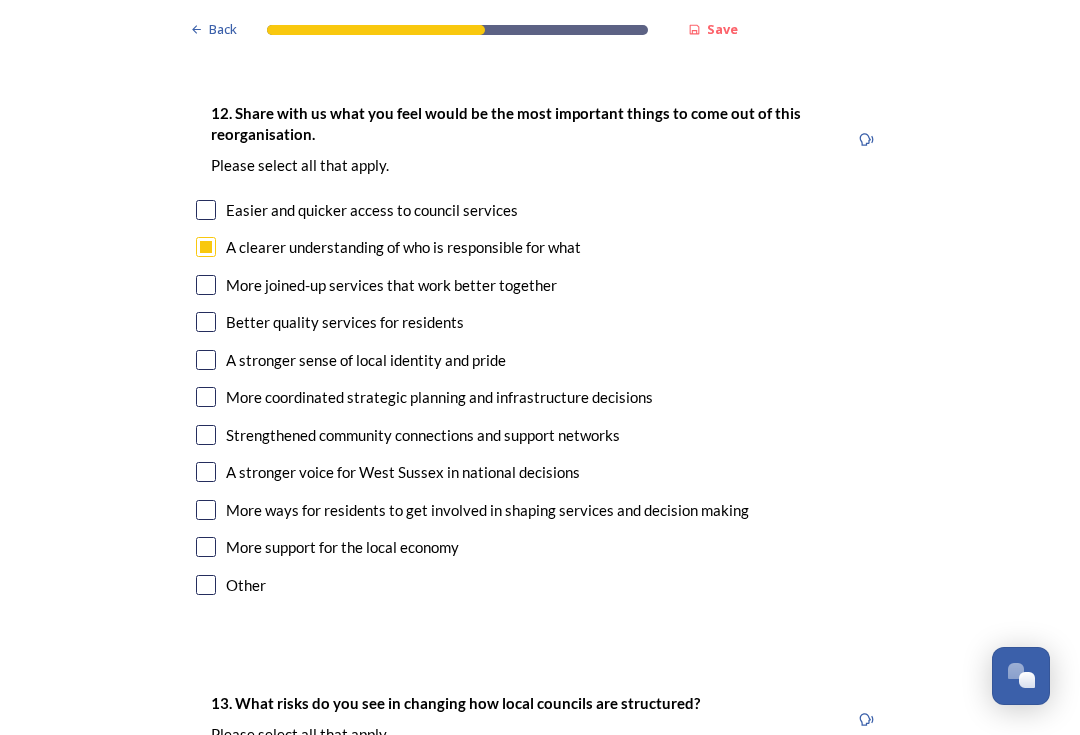 click at bounding box center (206, 285) 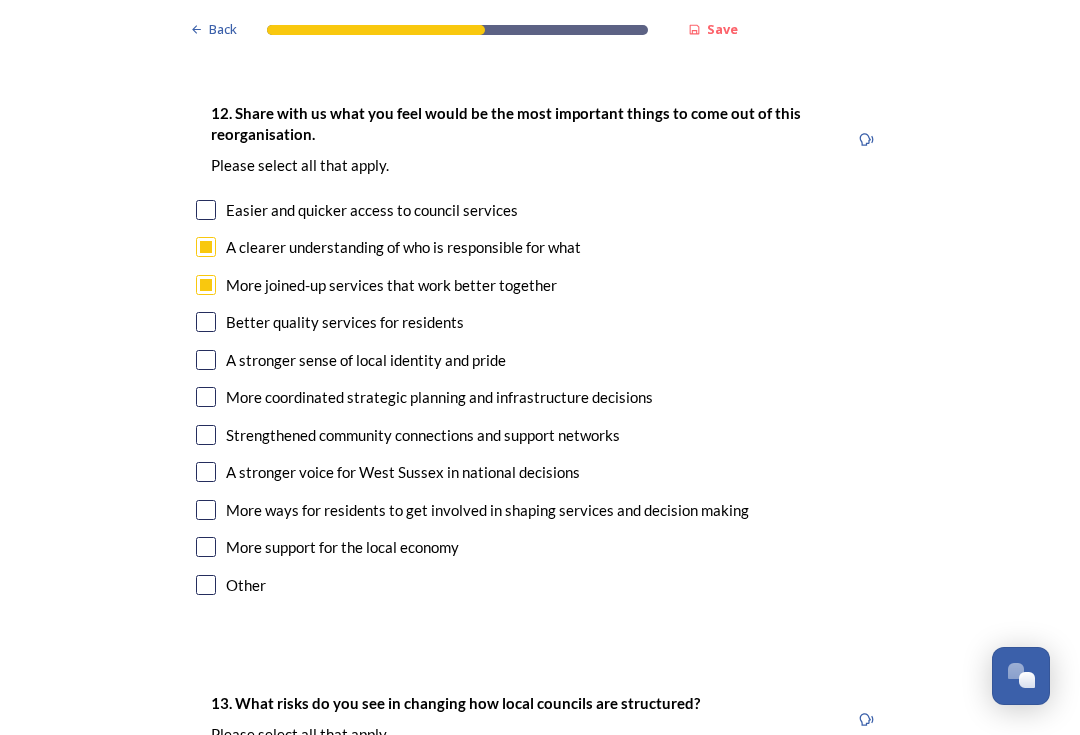 click at bounding box center (206, 397) 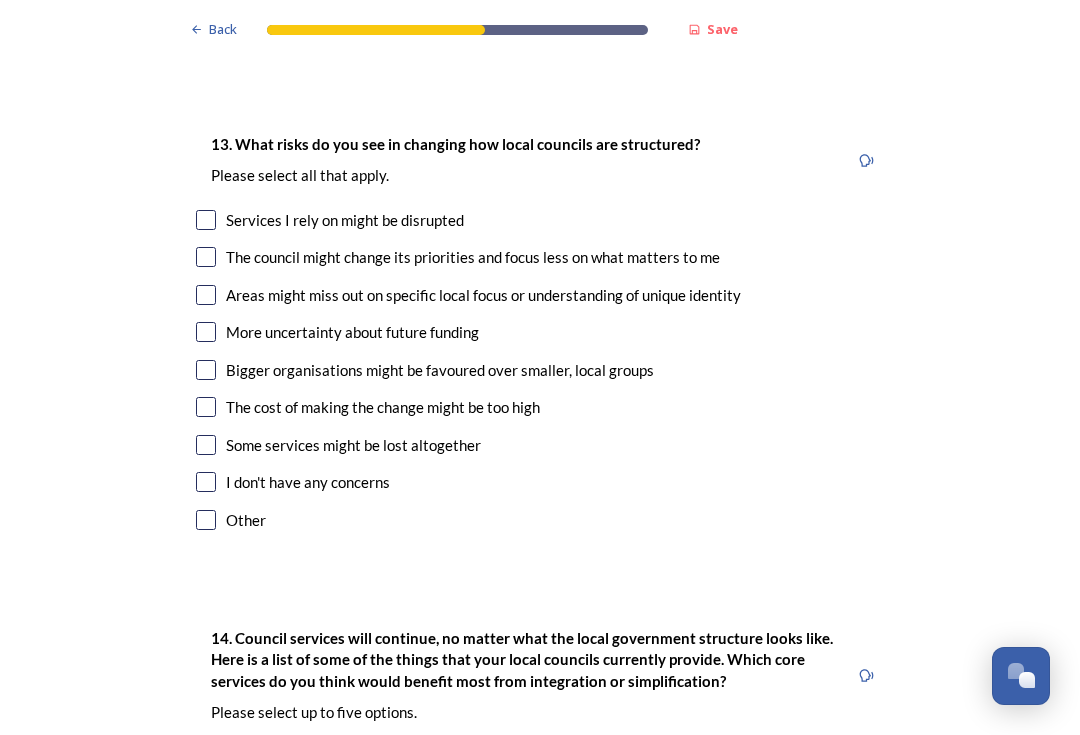 scroll, scrollTop: 3872, scrollLeft: 0, axis: vertical 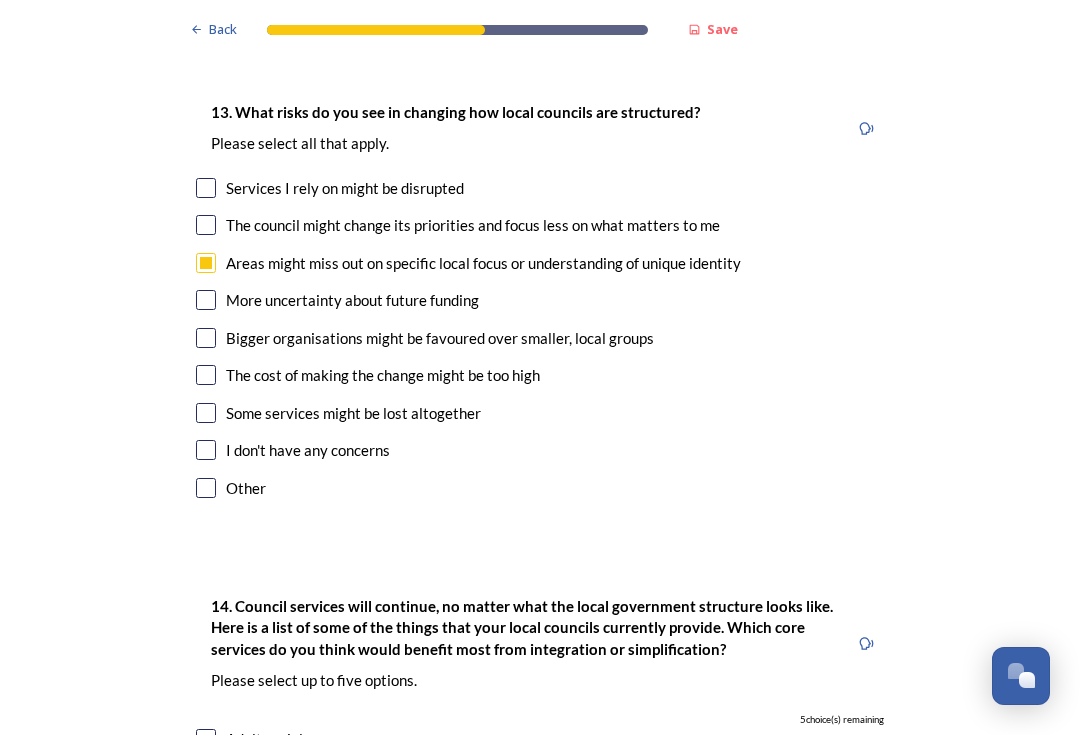 click at bounding box center [206, 338] 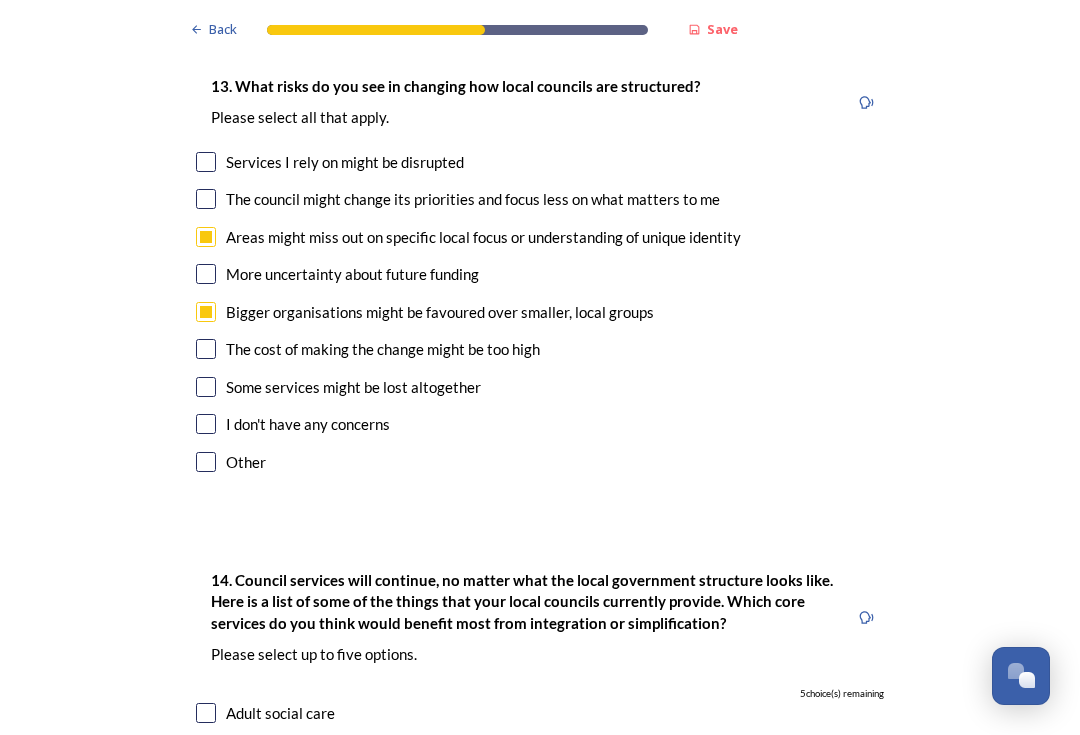 scroll, scrollTop: 3932, scrollLeft: 0, axis: vertical 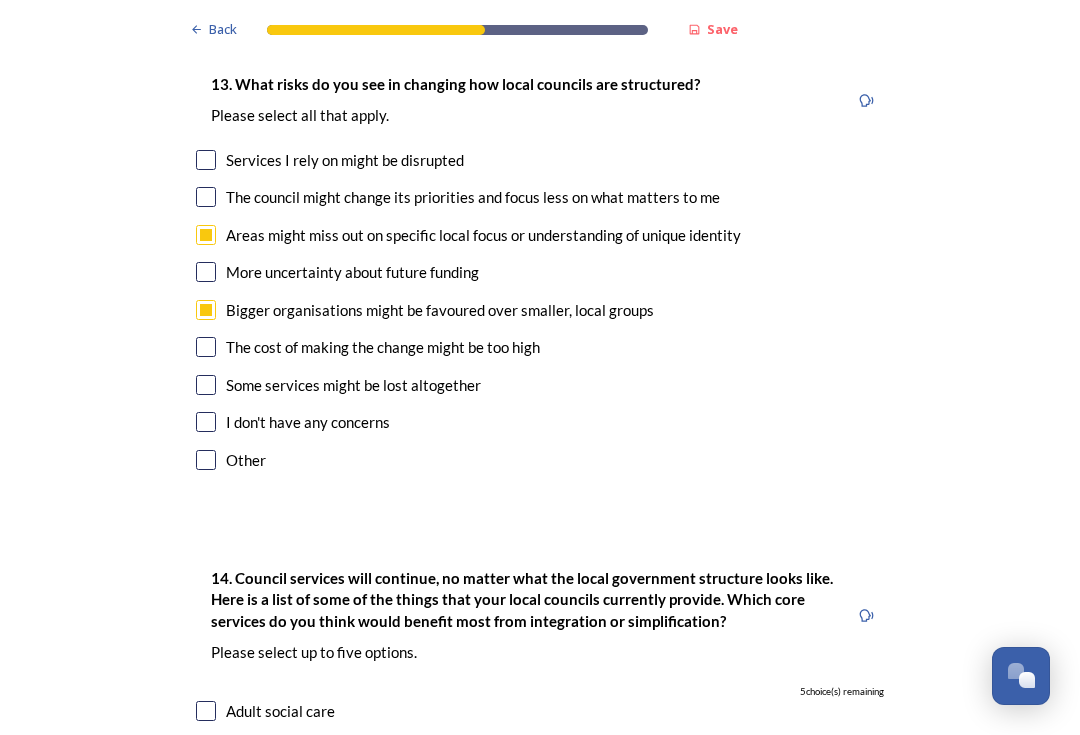 click at bounding box center (206, 347) 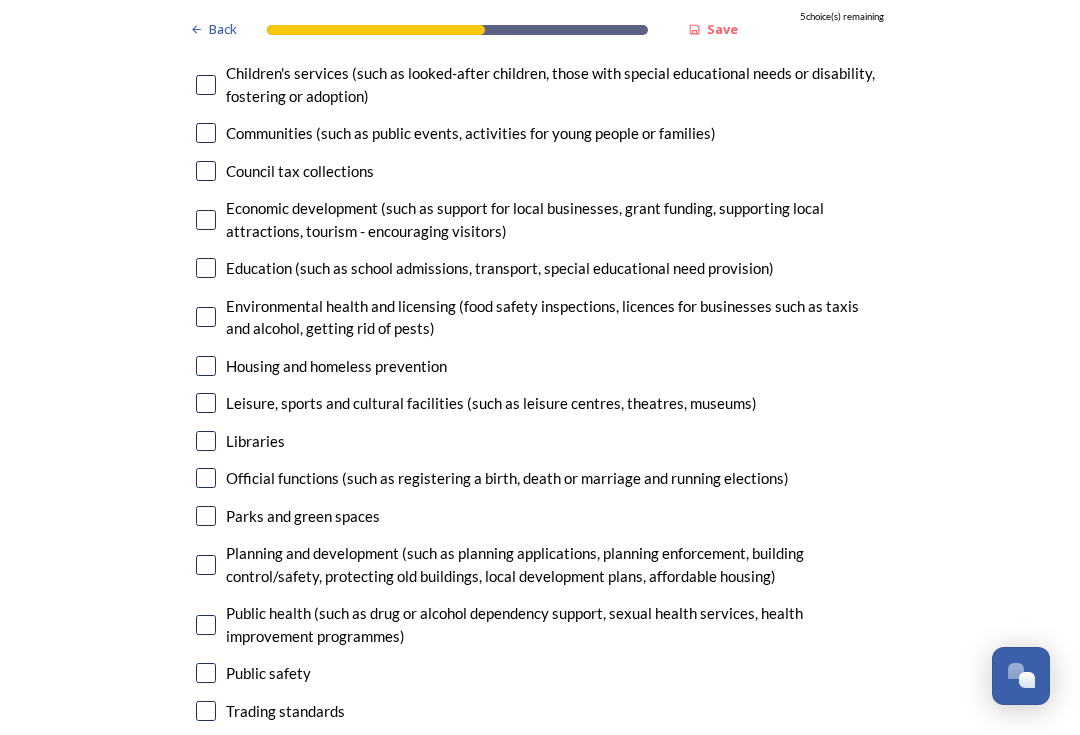 scroll, scrollTop: 4614, scrollLeft: 0, axis: vertical 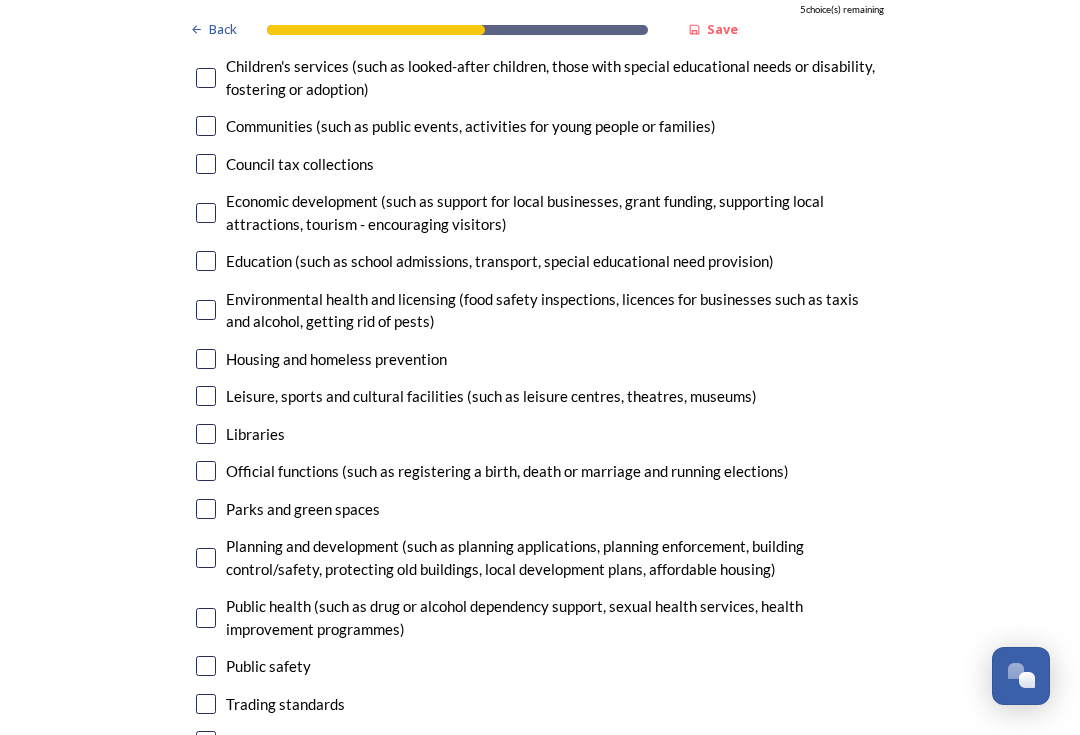 click at bounding box center [206, 558] 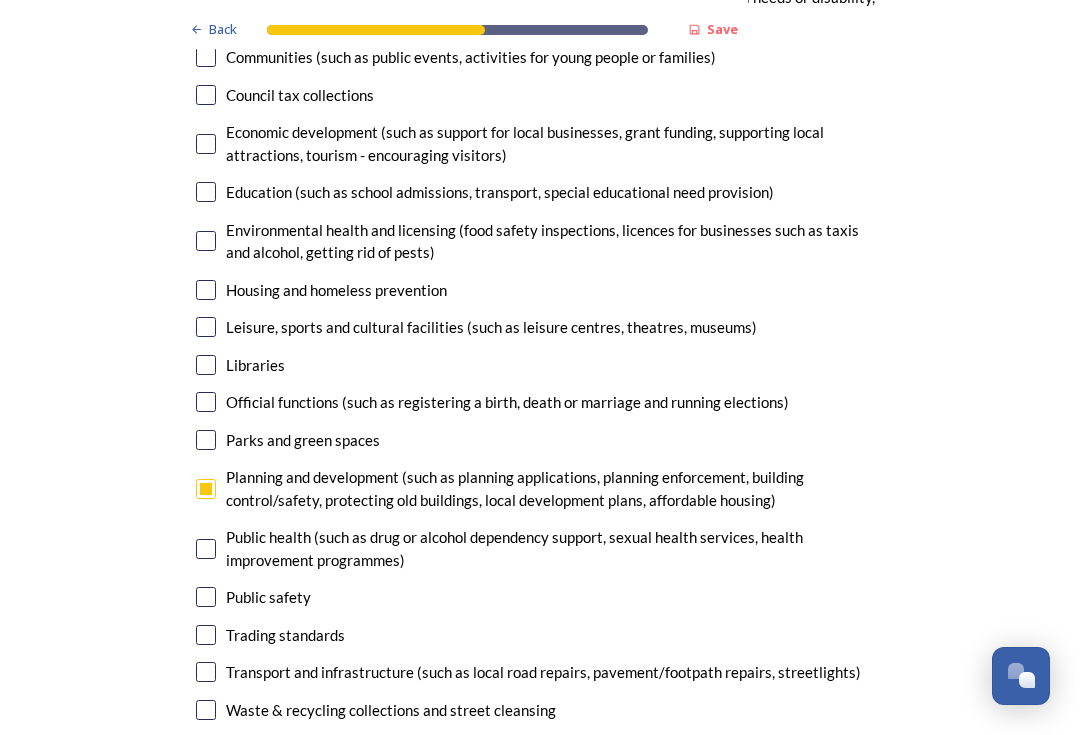 scroll, scrollTop: 4698, scrollLeft: 0, axis: vertical 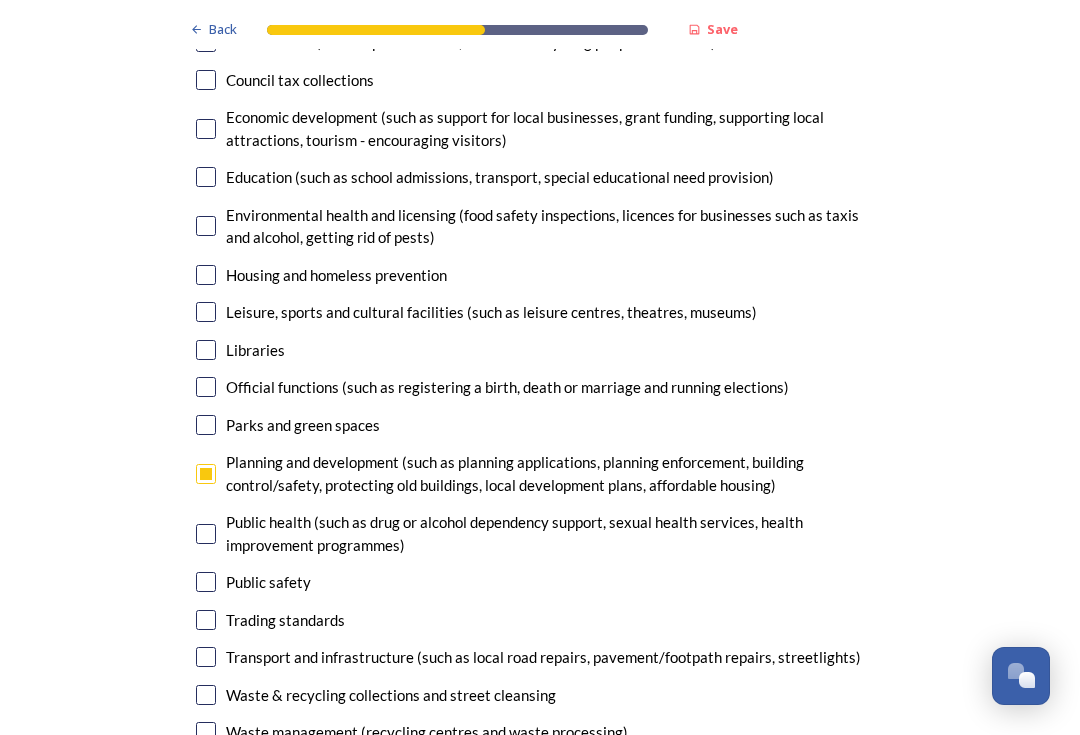 click at bounding box center [206, 657] 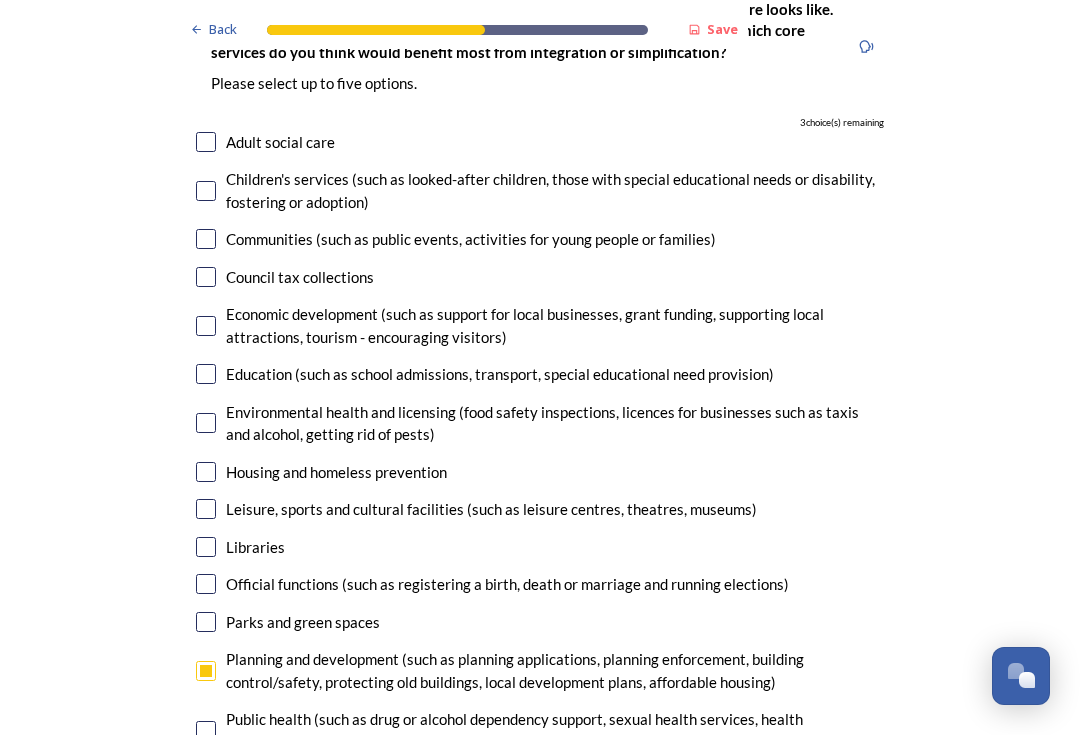 scroll, scrollTop: 4501, scrollLeft: 0, axis: vertical 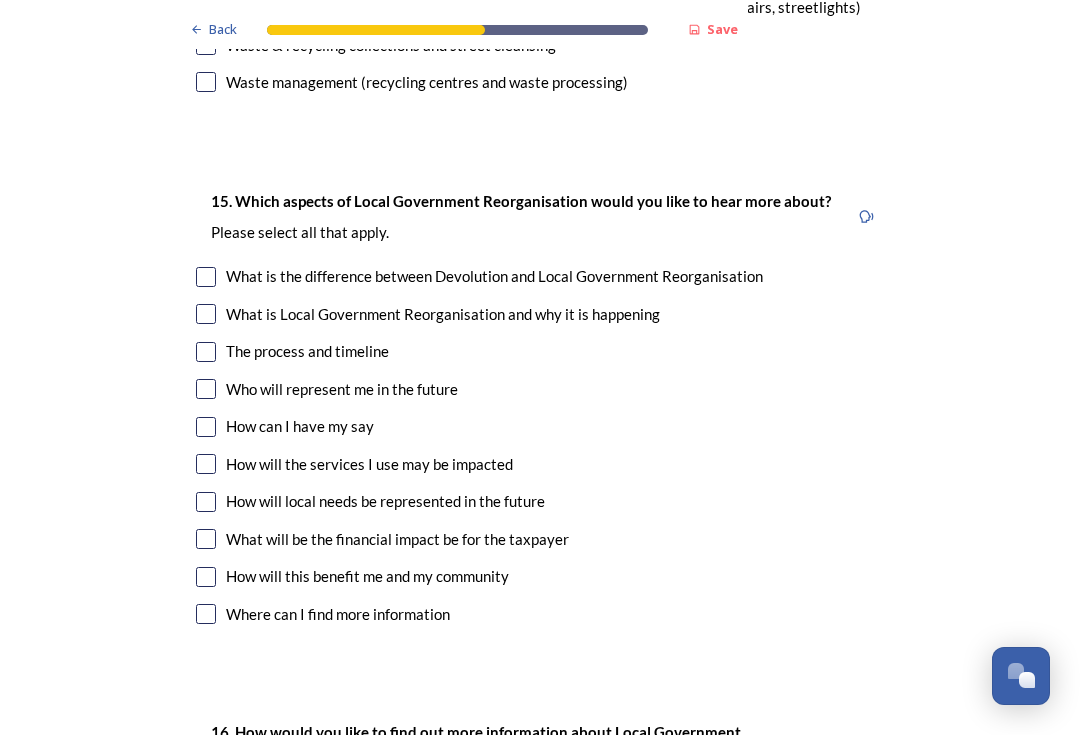 click at bounding box center [206, 502] 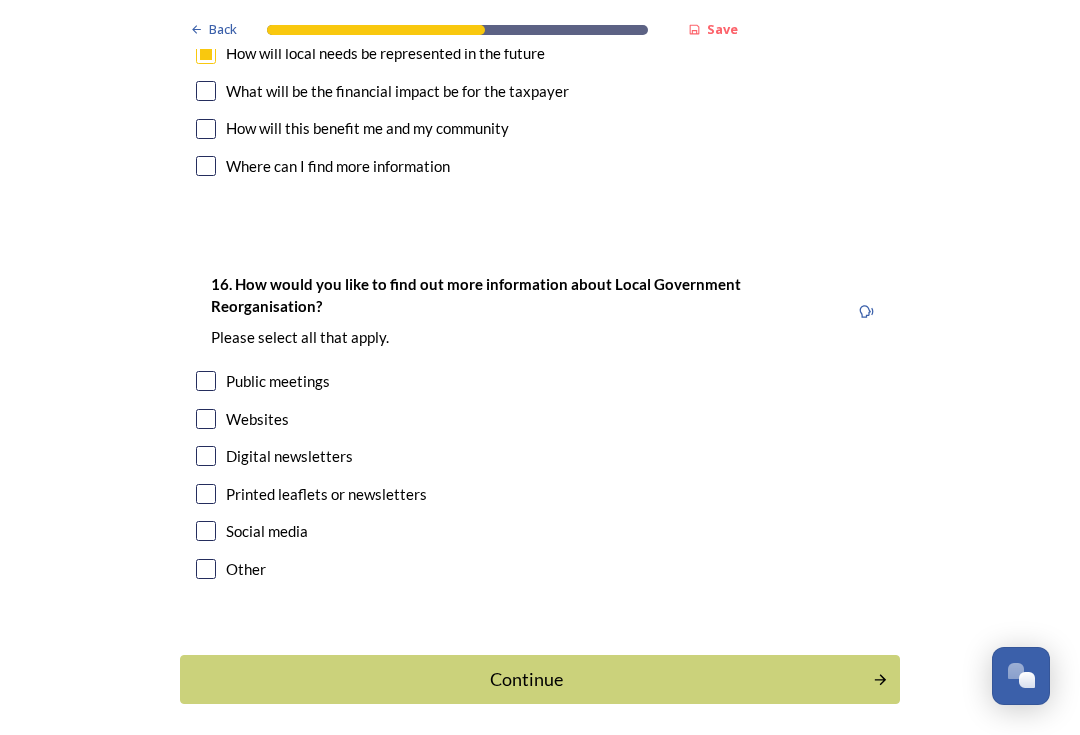 scroll, scrollTop: 5794, scrollLeft: 0, axis: vertical 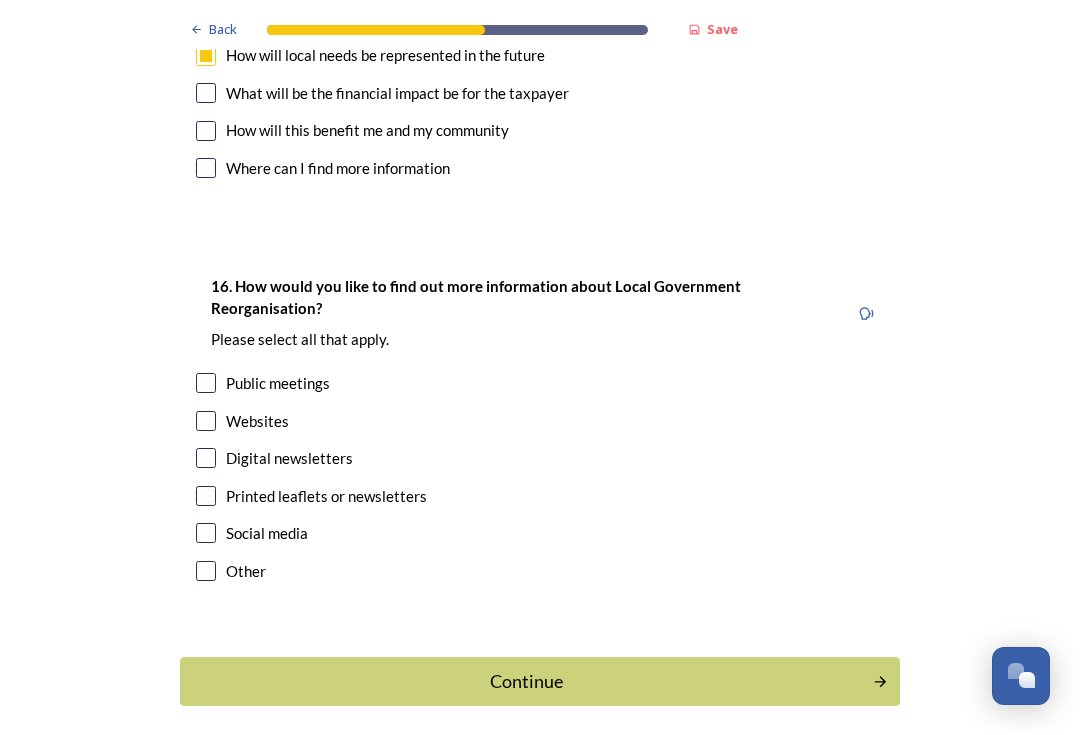 click at bounding box center [206, 421] 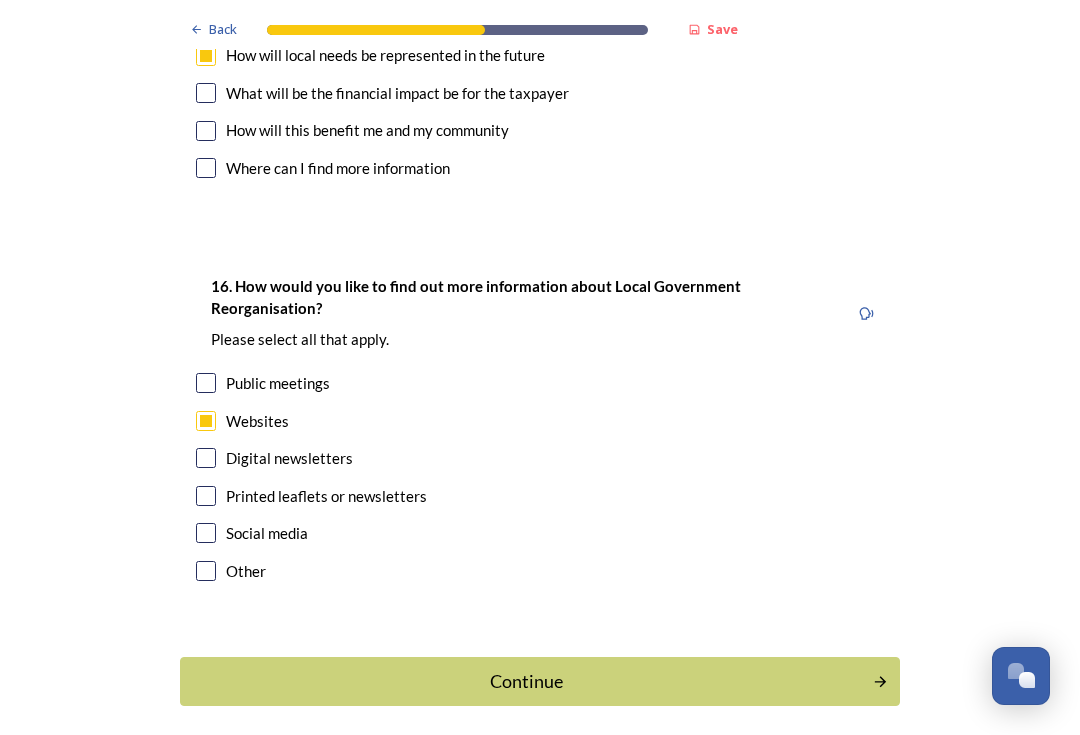 click on "Continue" at bounding box center [526, 681] 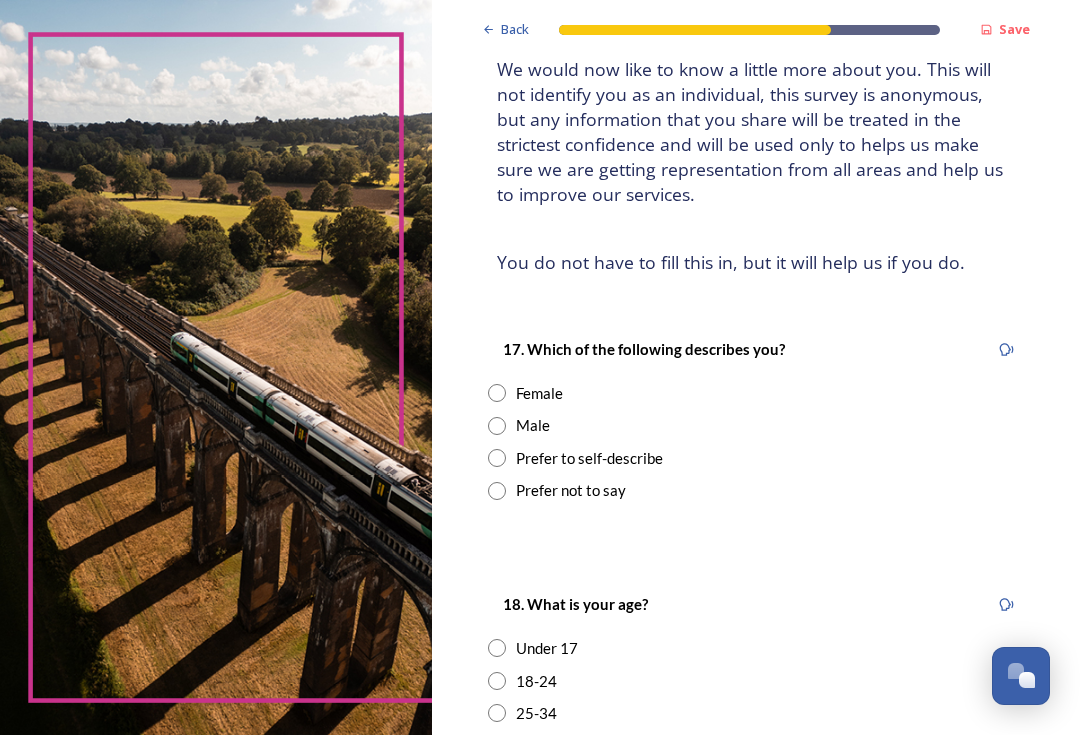 scroll, scrollTop: 140, scrollLeft: 0, axis: vertical 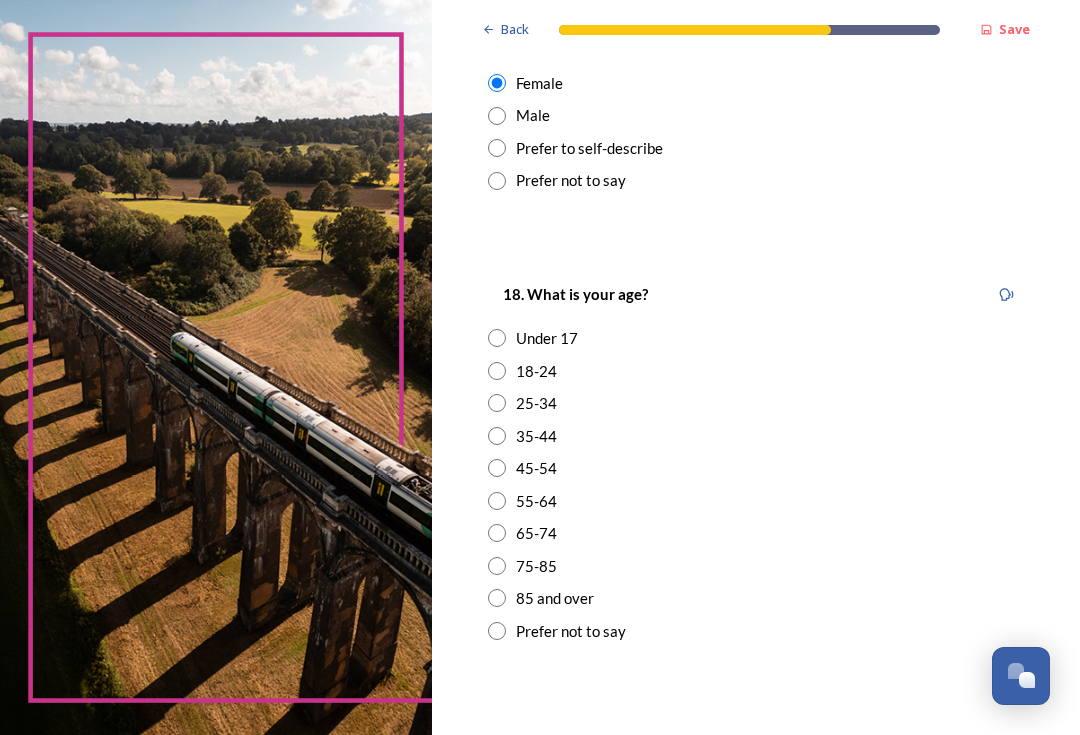 click on "65-74" at bounding box center (756, 533) 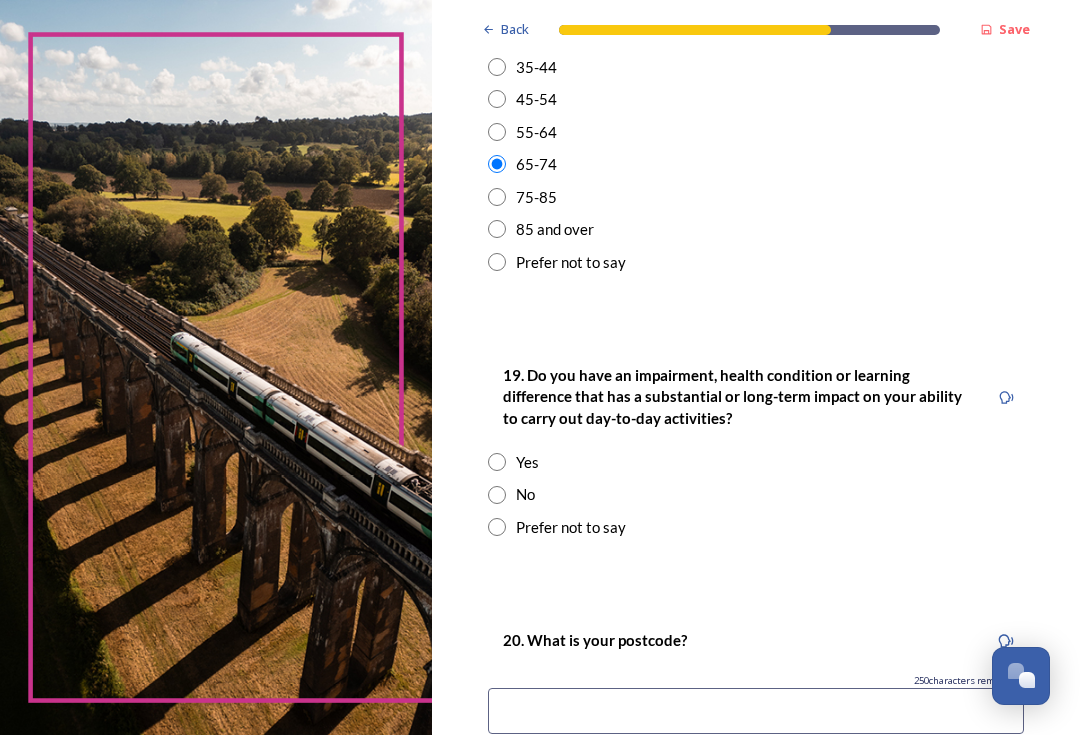 scroll, scrollTop: 820, scrollLeft: 0, axis: vertical 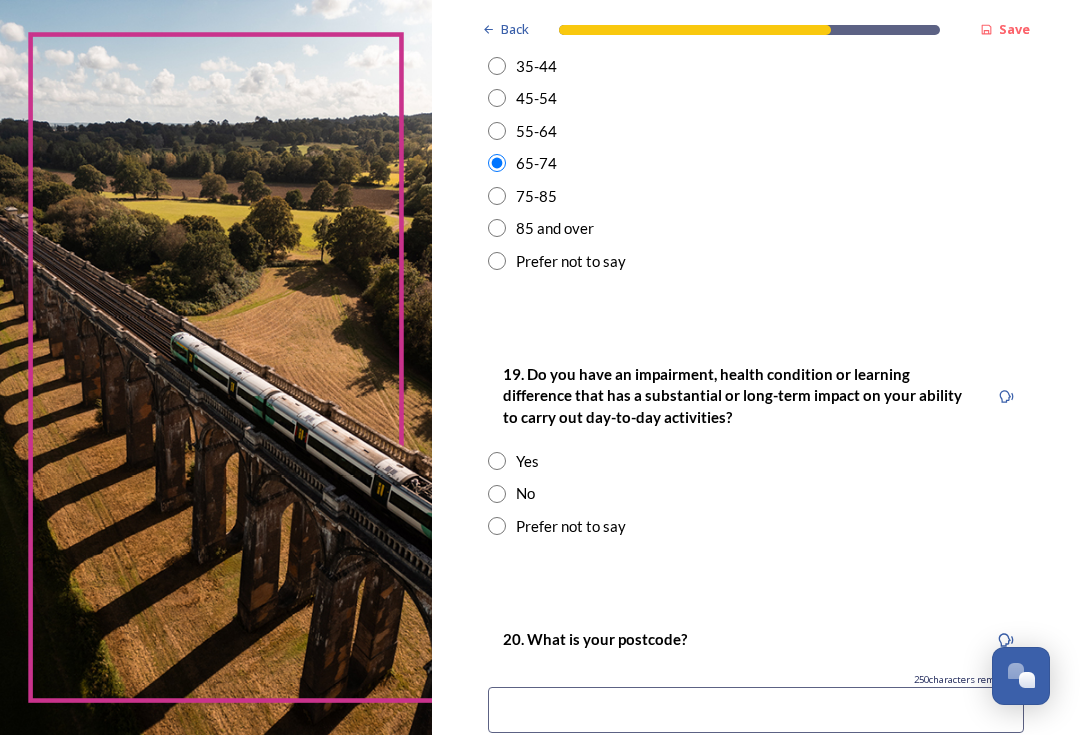 click at bounding box center [497, 494] 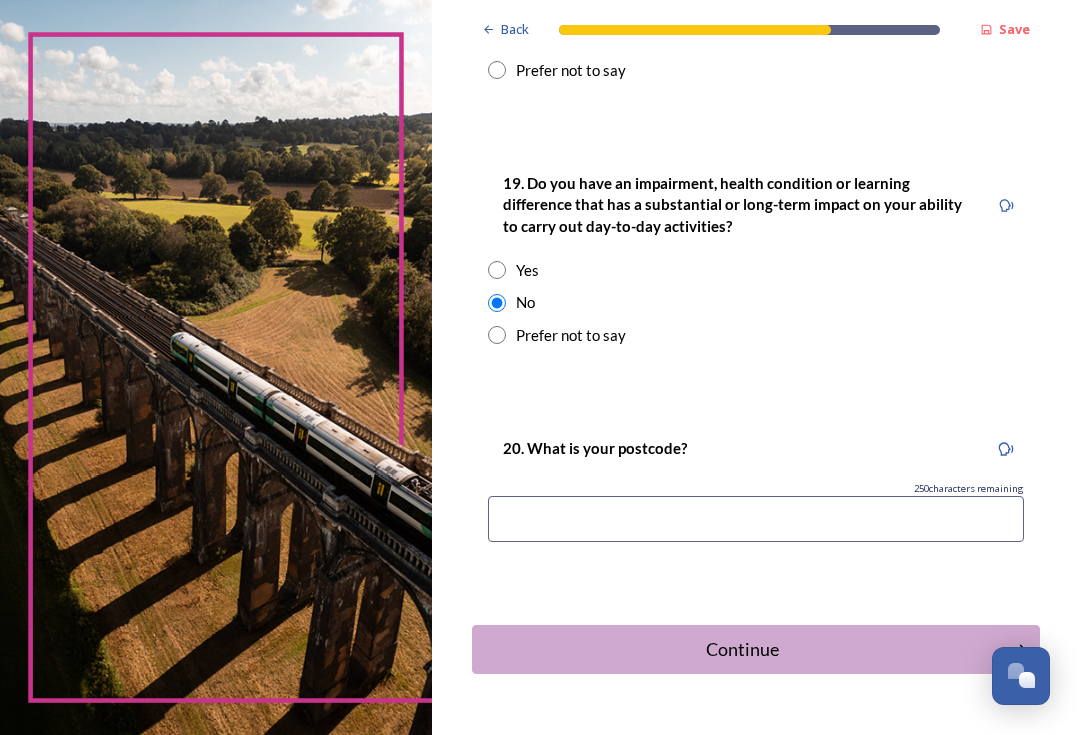 scroll, scrollTop: 1010, scrollLeft: 0, axis: vertical 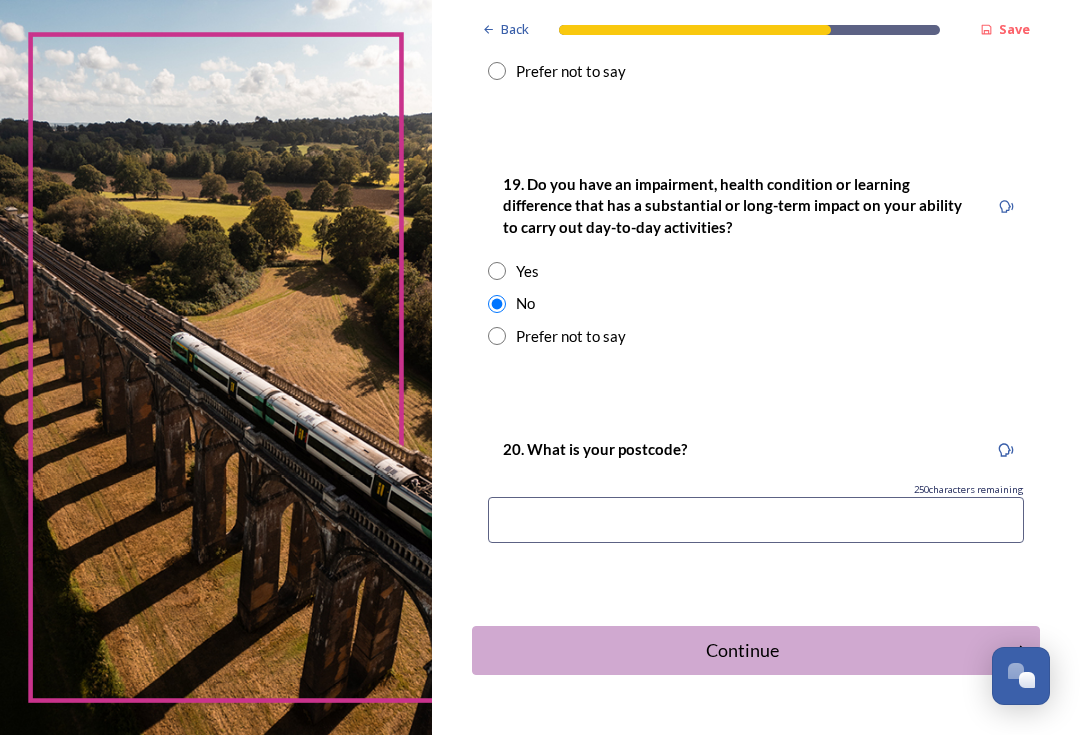 click at bounding box center [756, 520] 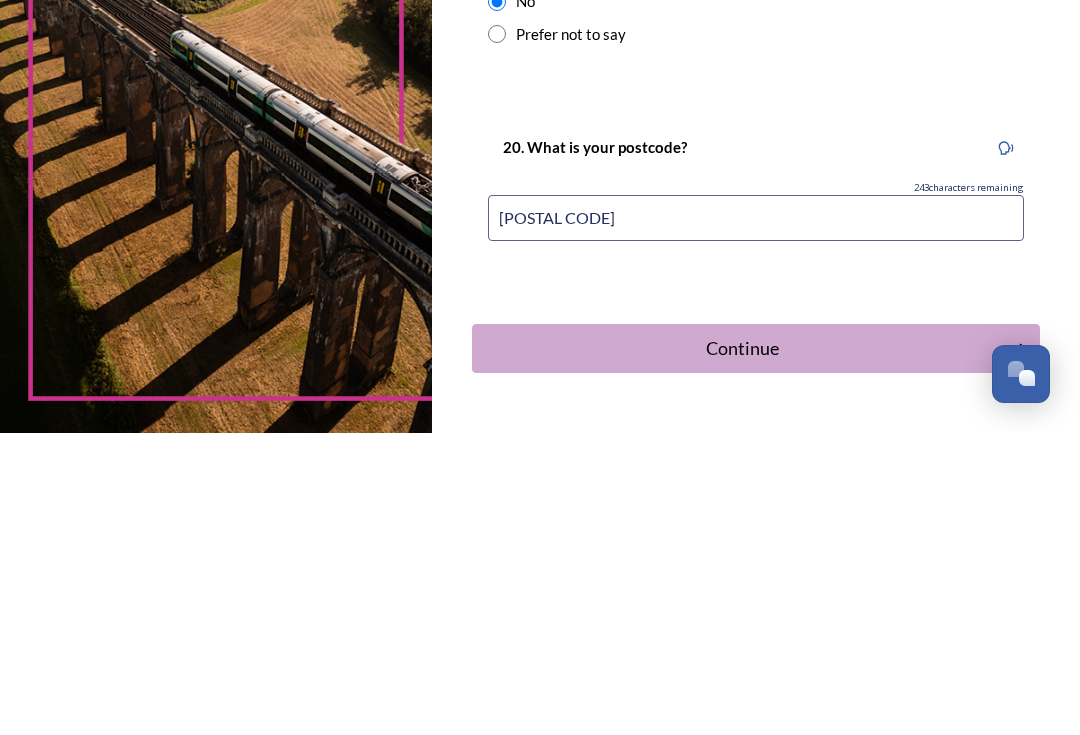 type on "[POSTAL CODE]" 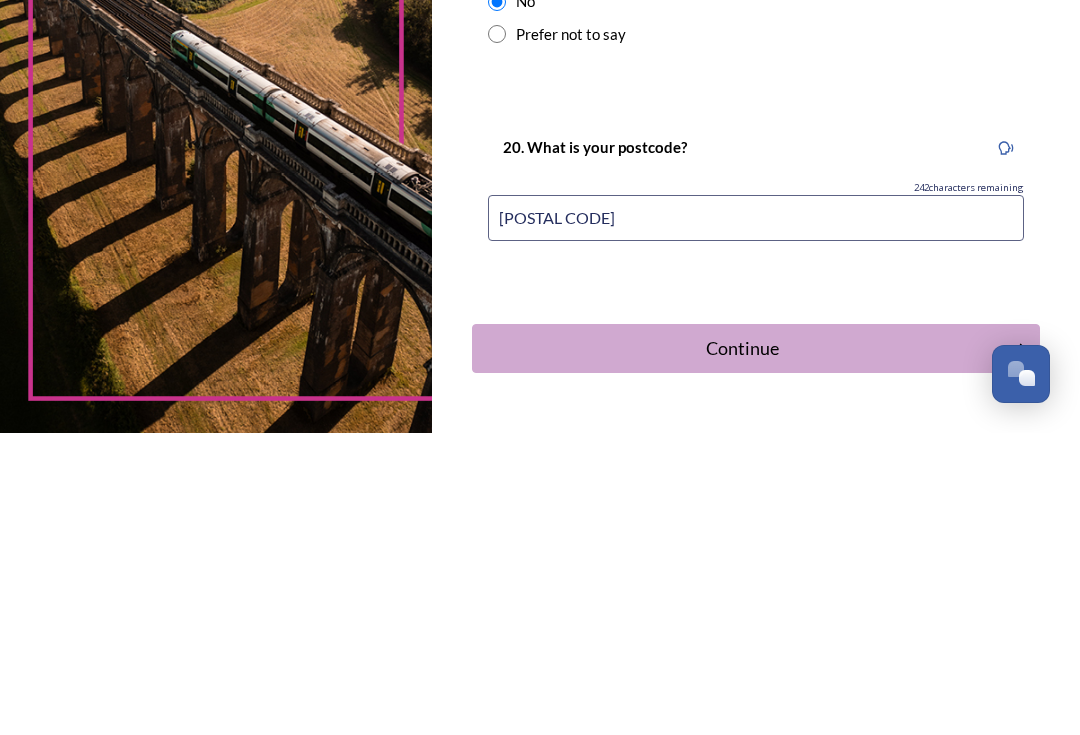 click on "Continue" at bounding box center [742, 650] 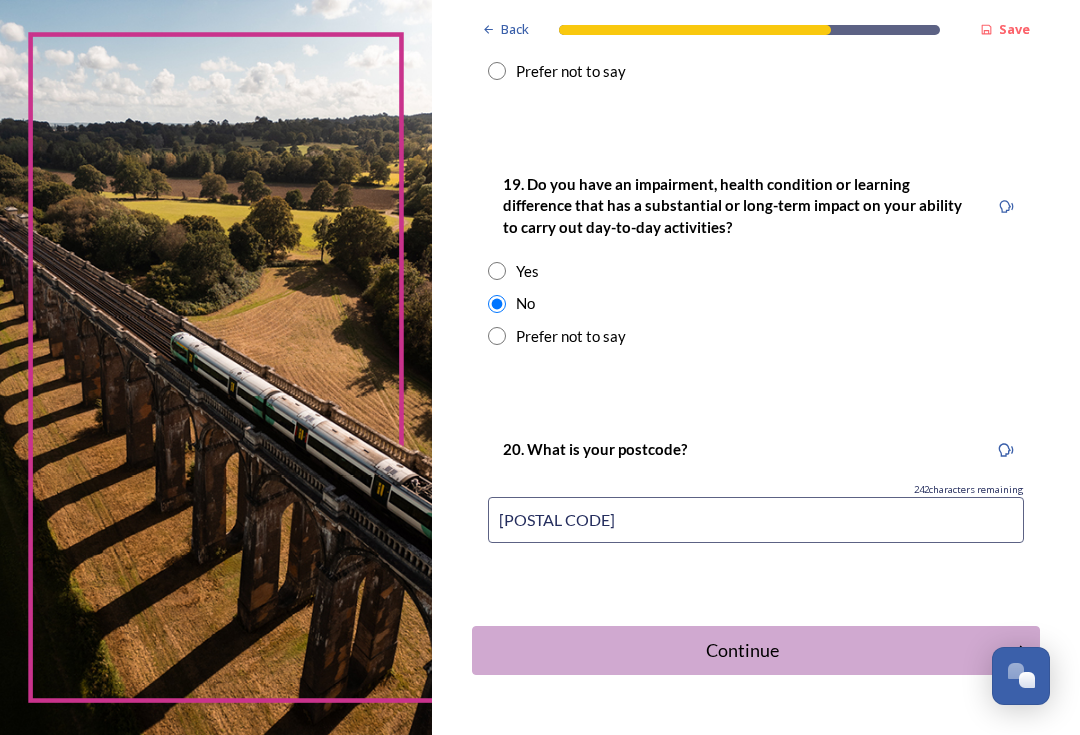scroll, scrollTop: 0, scrollLeft: 0, axis: both 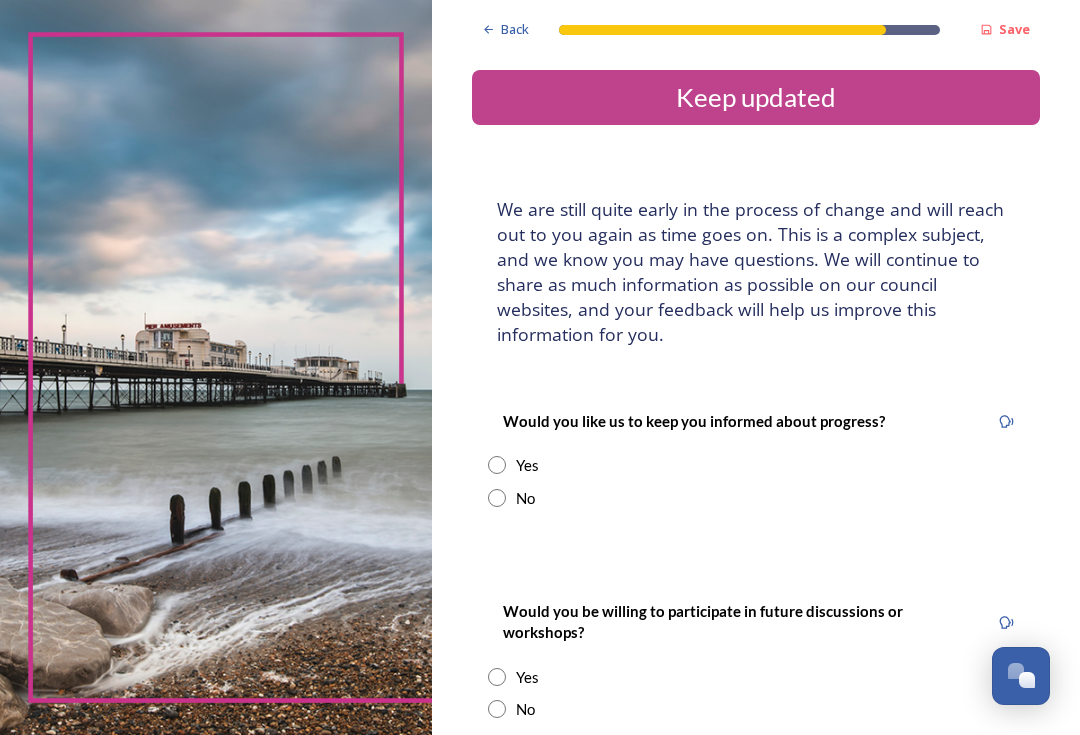 click at bounding box center [497, 465] 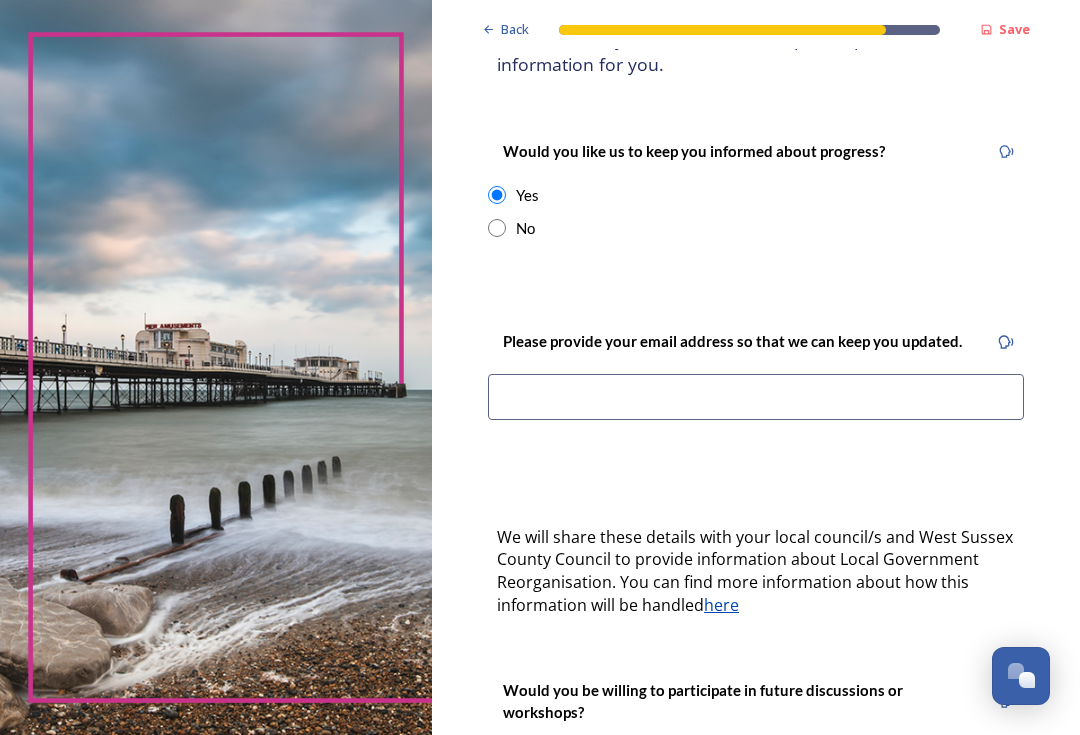 scroll, scrollTop: 270, scrollLeft: 0, axis: vertical 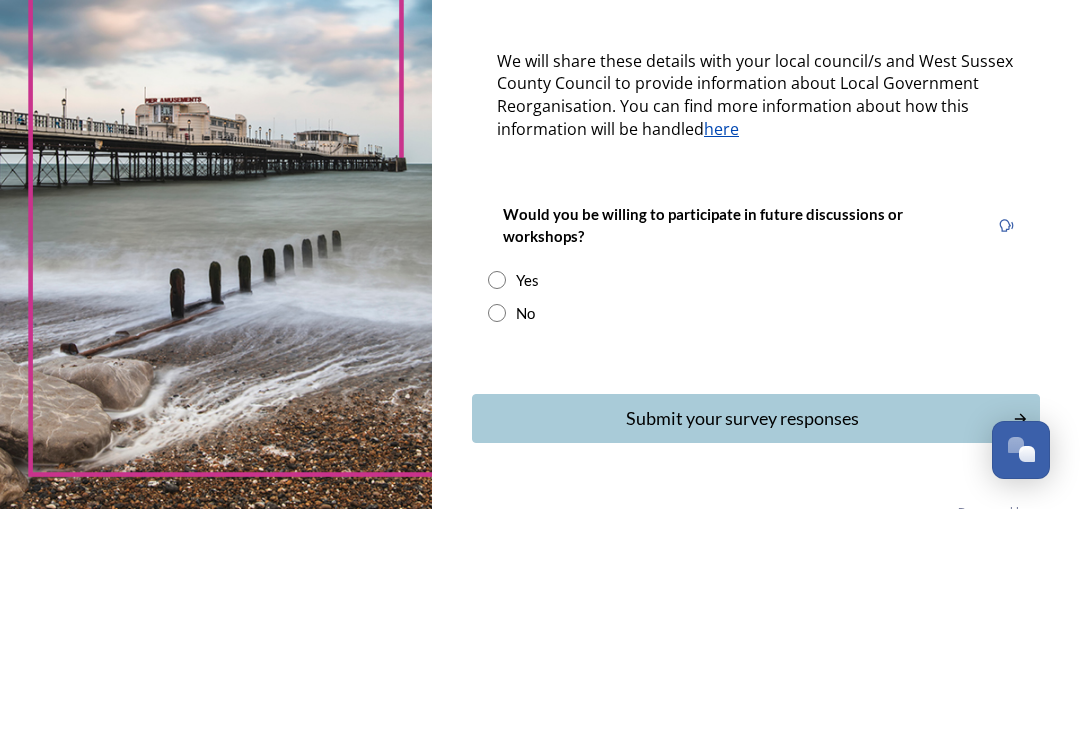 type on "lesleydrayton@[DOMAIN]" 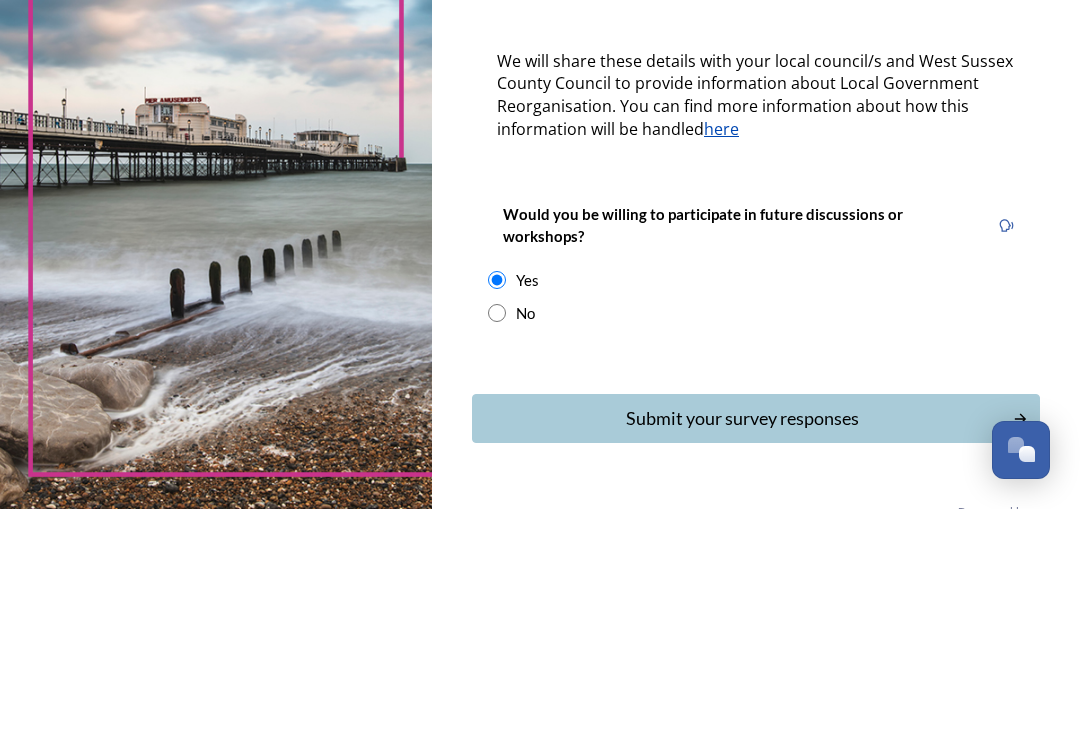 scroll, scrollTop: 36, scrollLeft: 0, axis: vertical 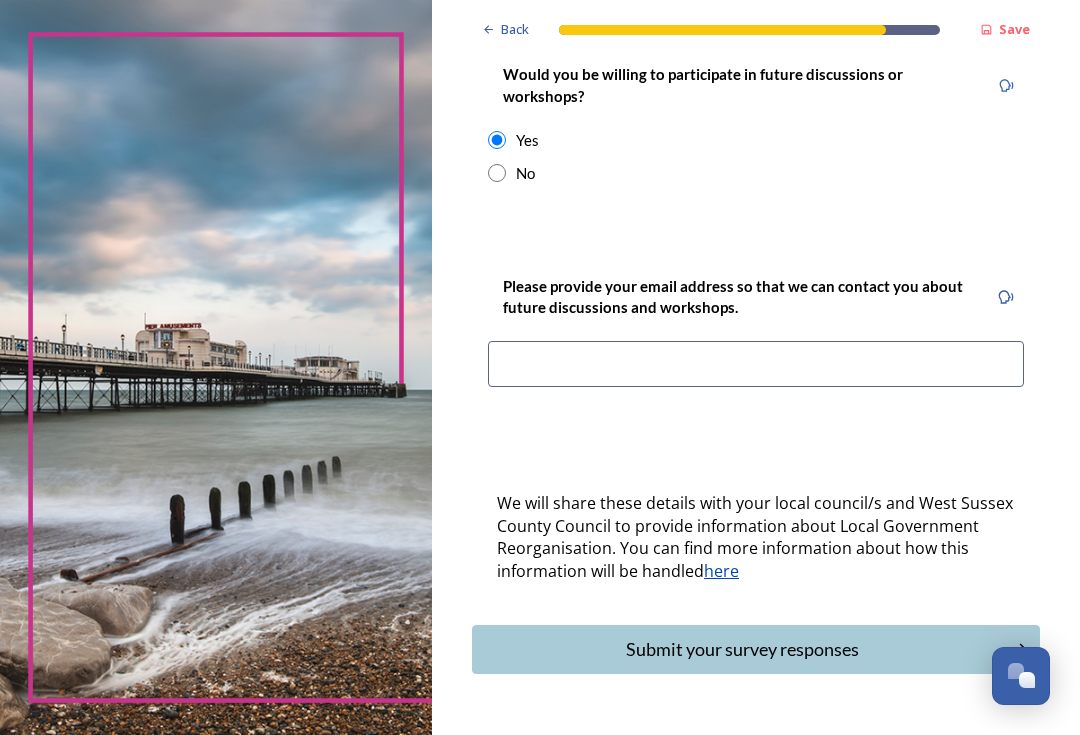 click at bounding box center [756, 364] 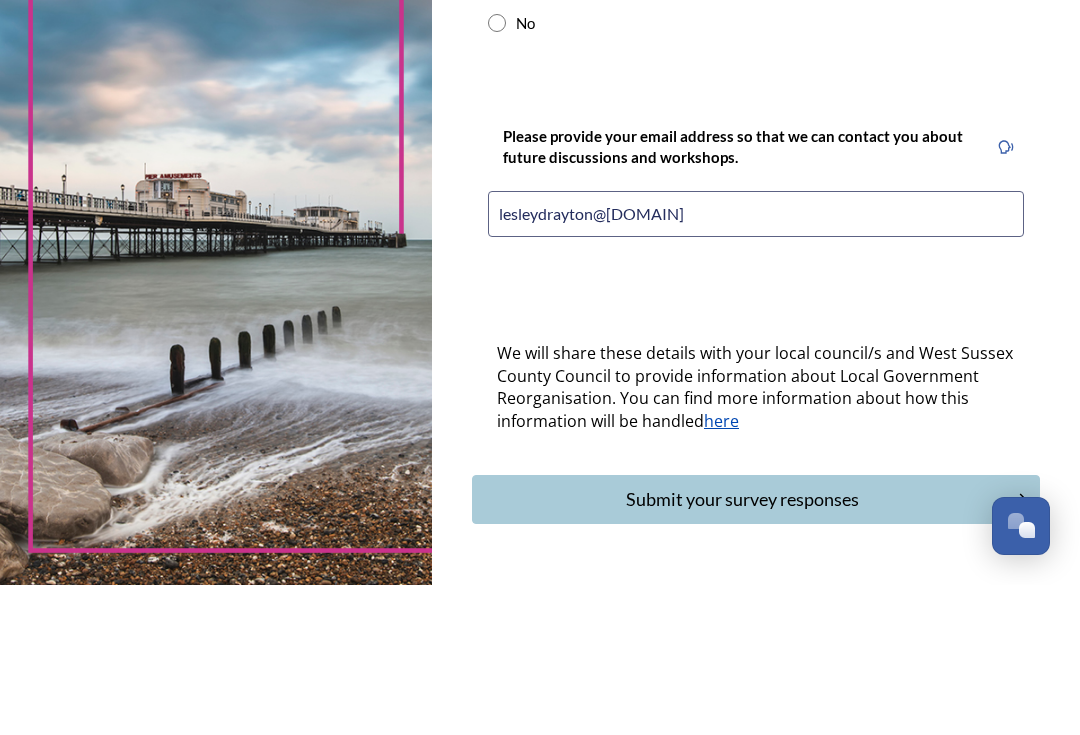 type on "lesleydrayton@[DOMAIN]" 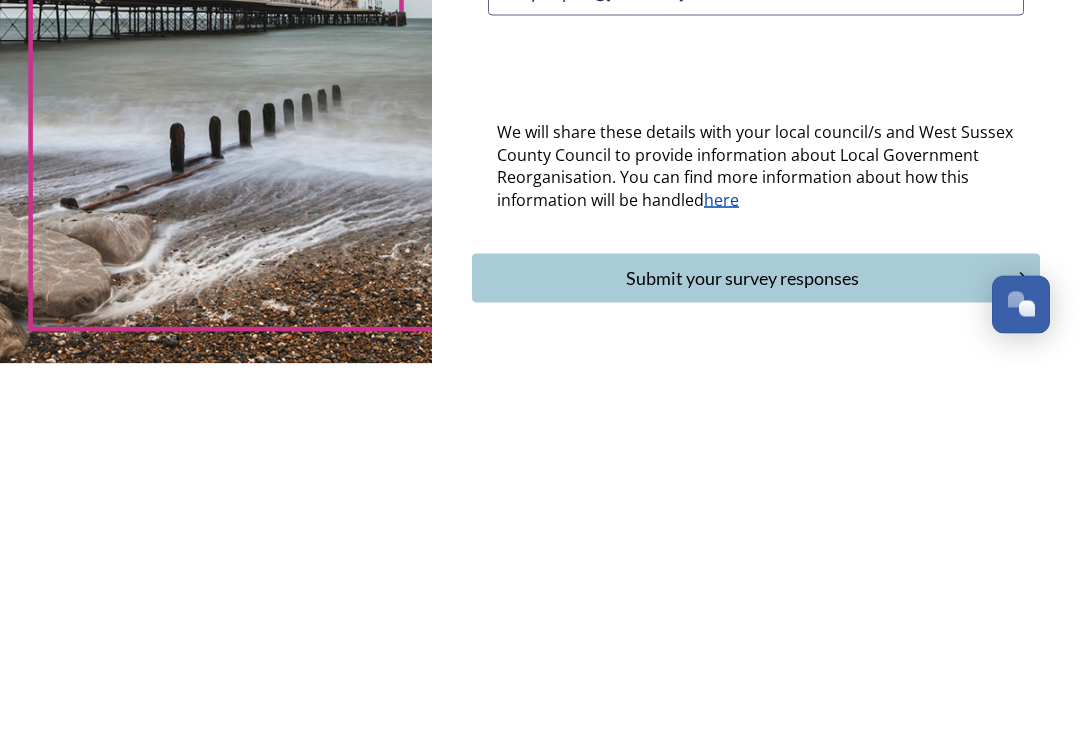 click on "Submit your survey responses" at bounding box center (742, 649) 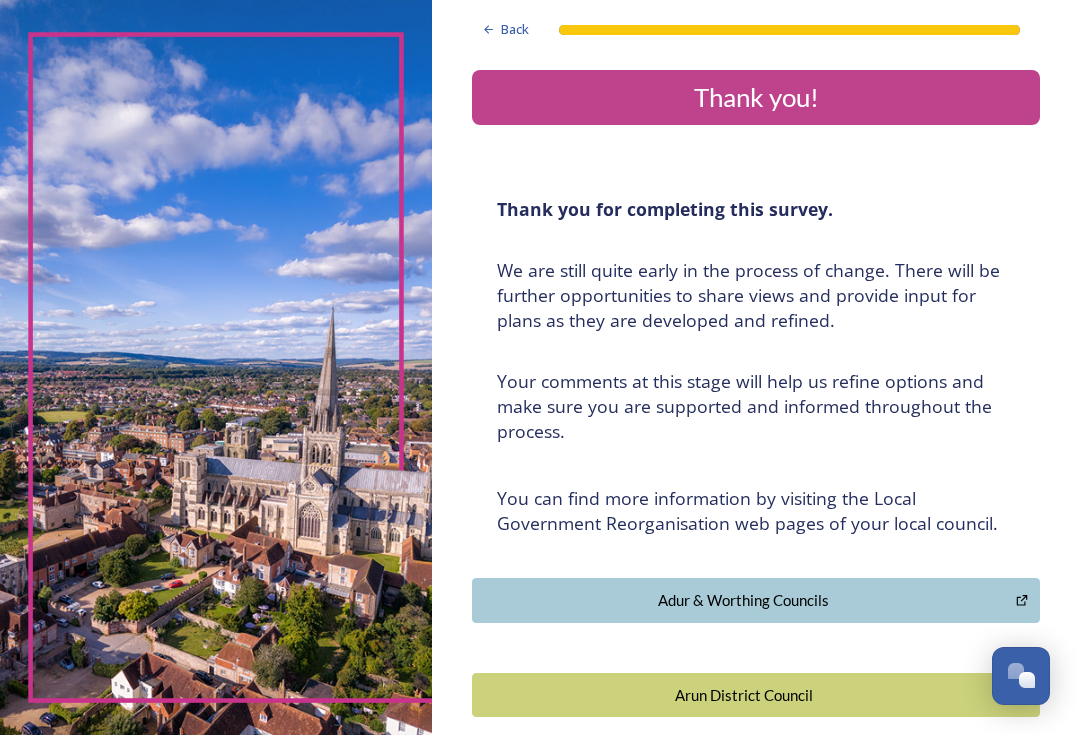 scroll, scrollTop: 0, scrollLeft: 0, axis: both 